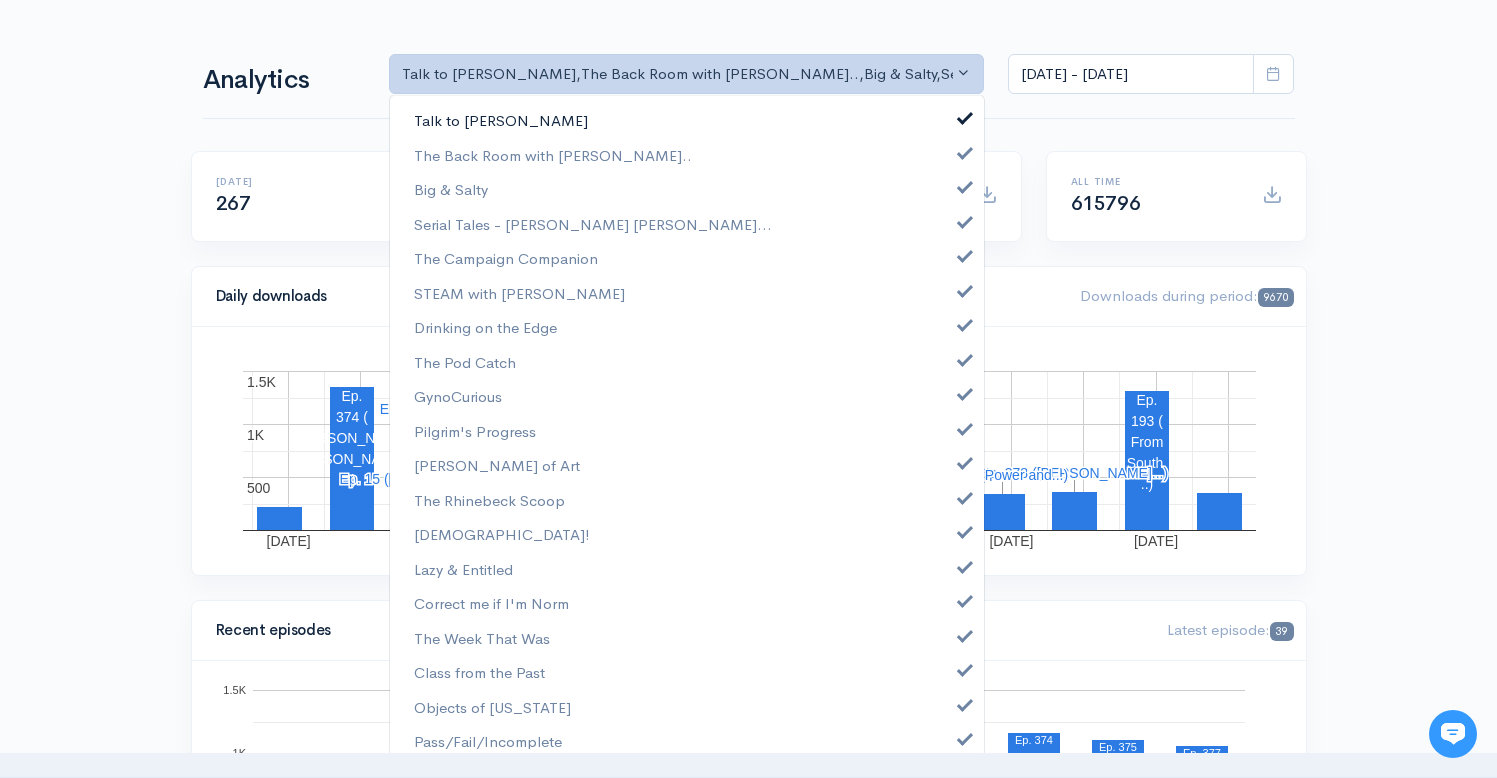 scroll, scrollTop: 0, scrollLeft: 0, axis: both 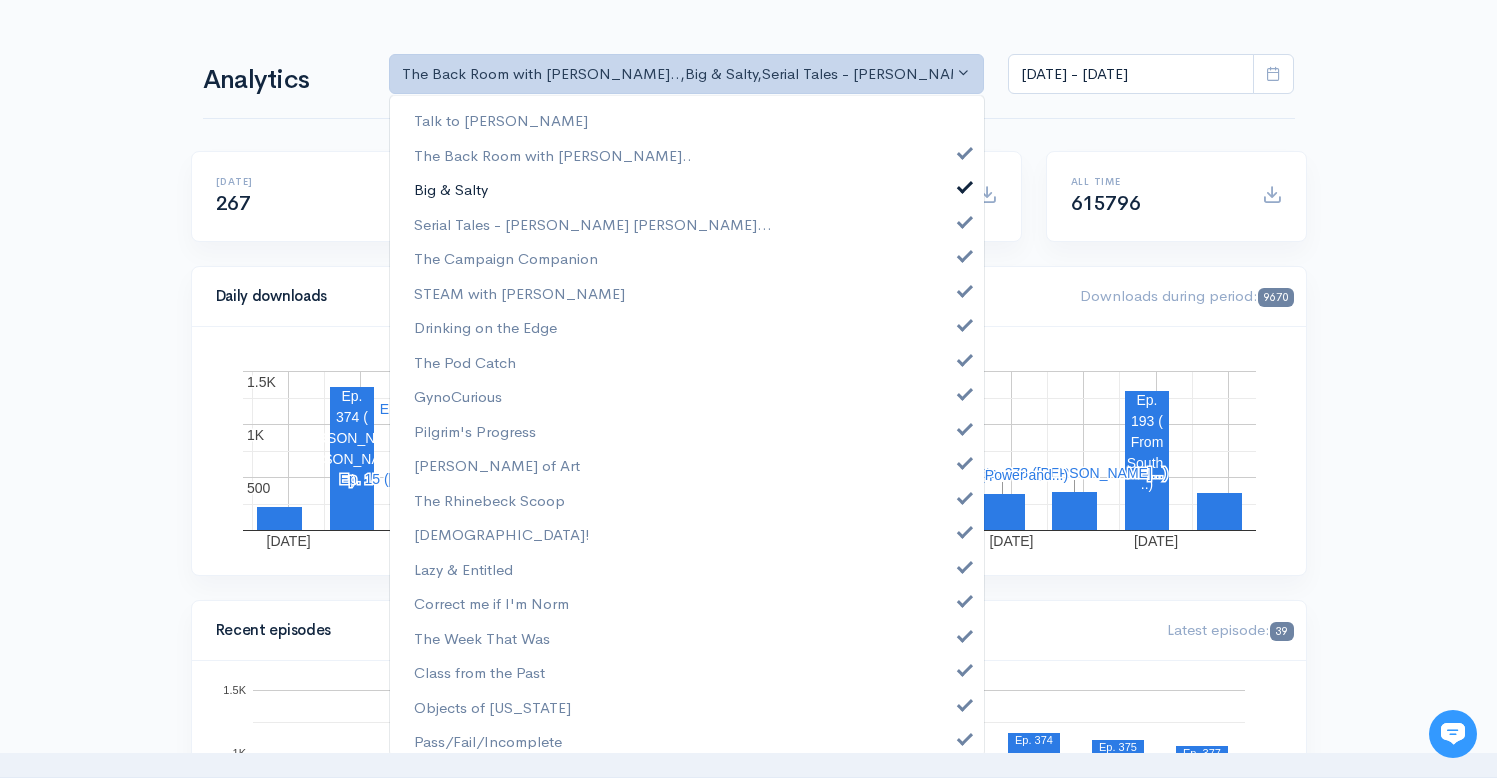 click at bounding box center [965, 184] 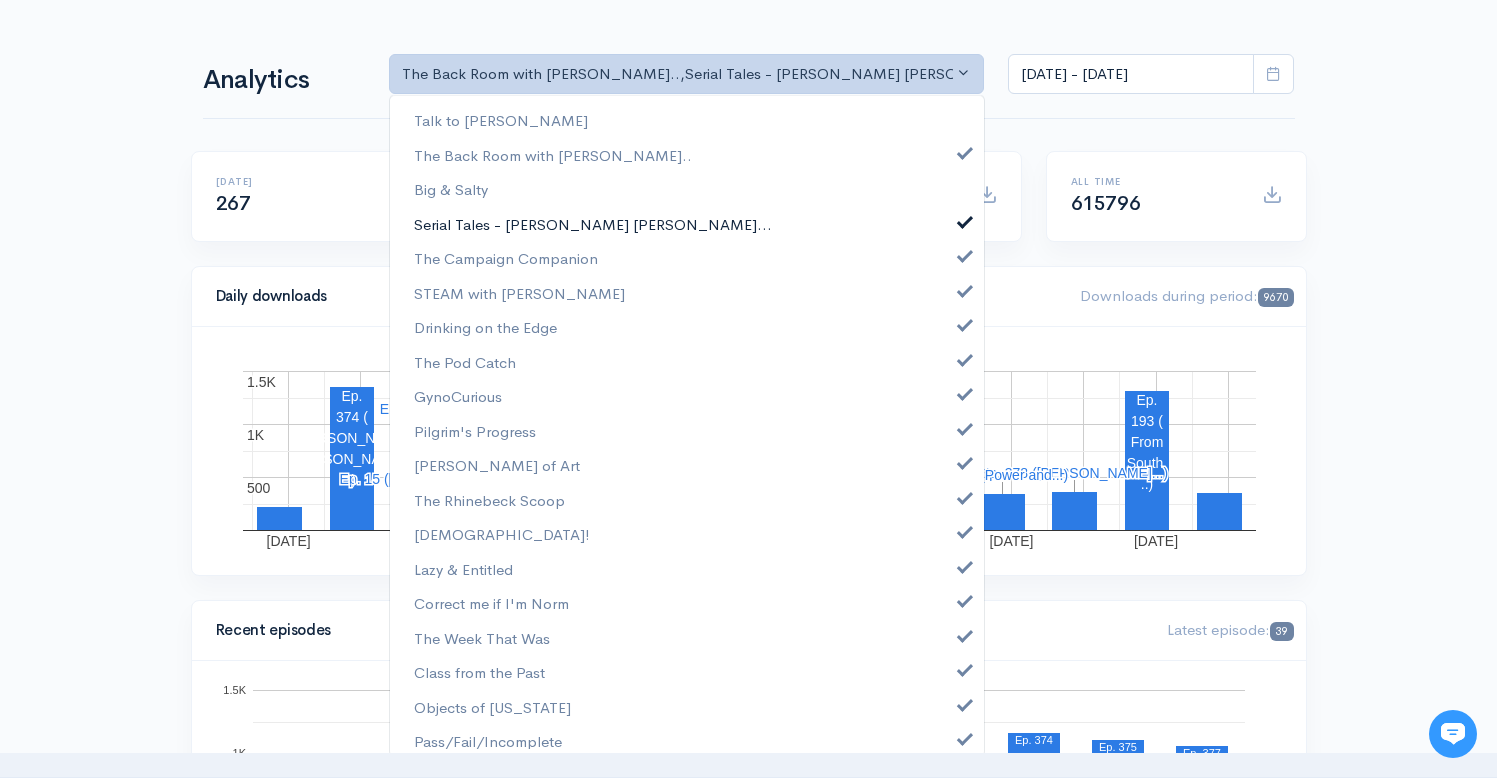 click at bounding box center (965, 219) 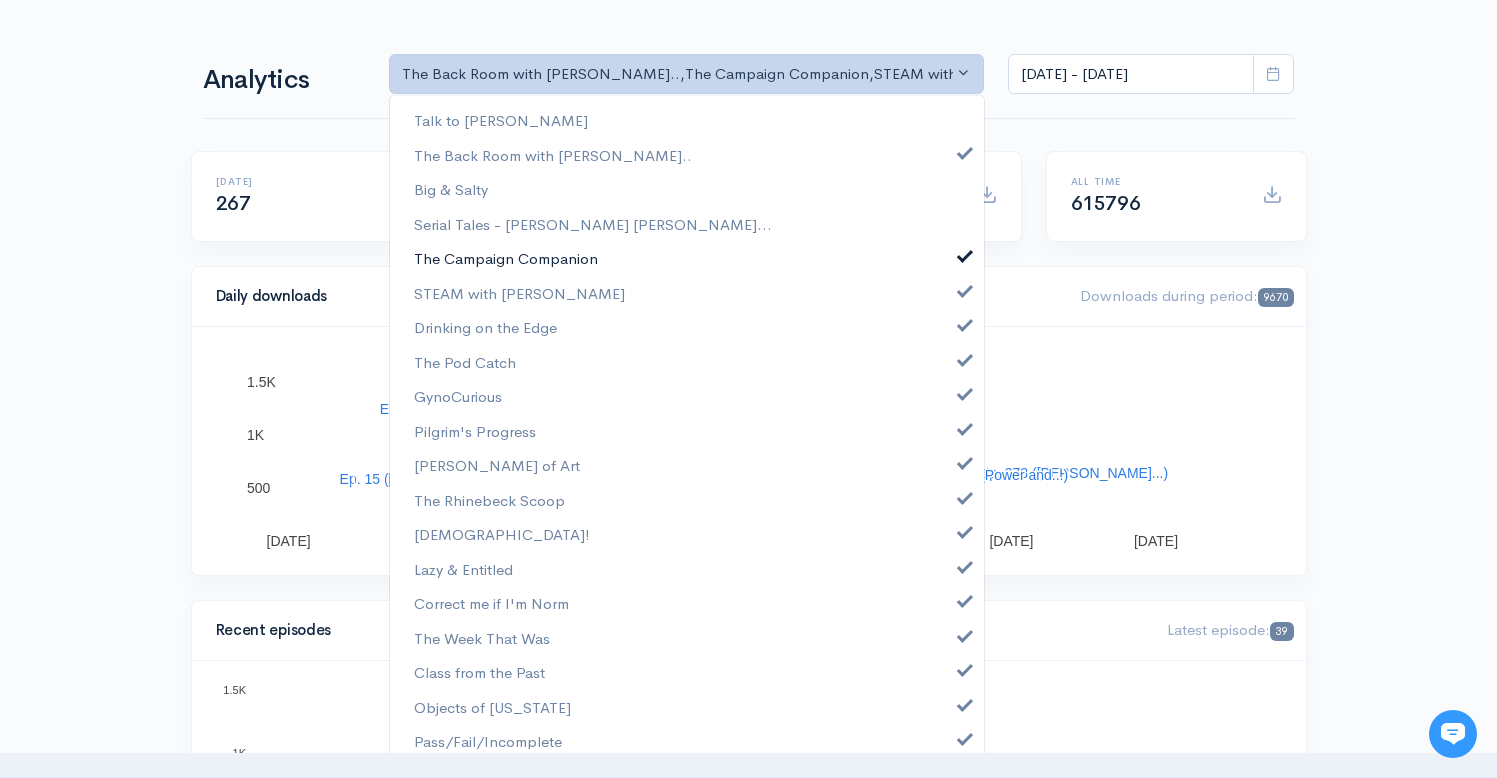 scroll, scrollTop: 0, scrollLeft: 0, axis: both 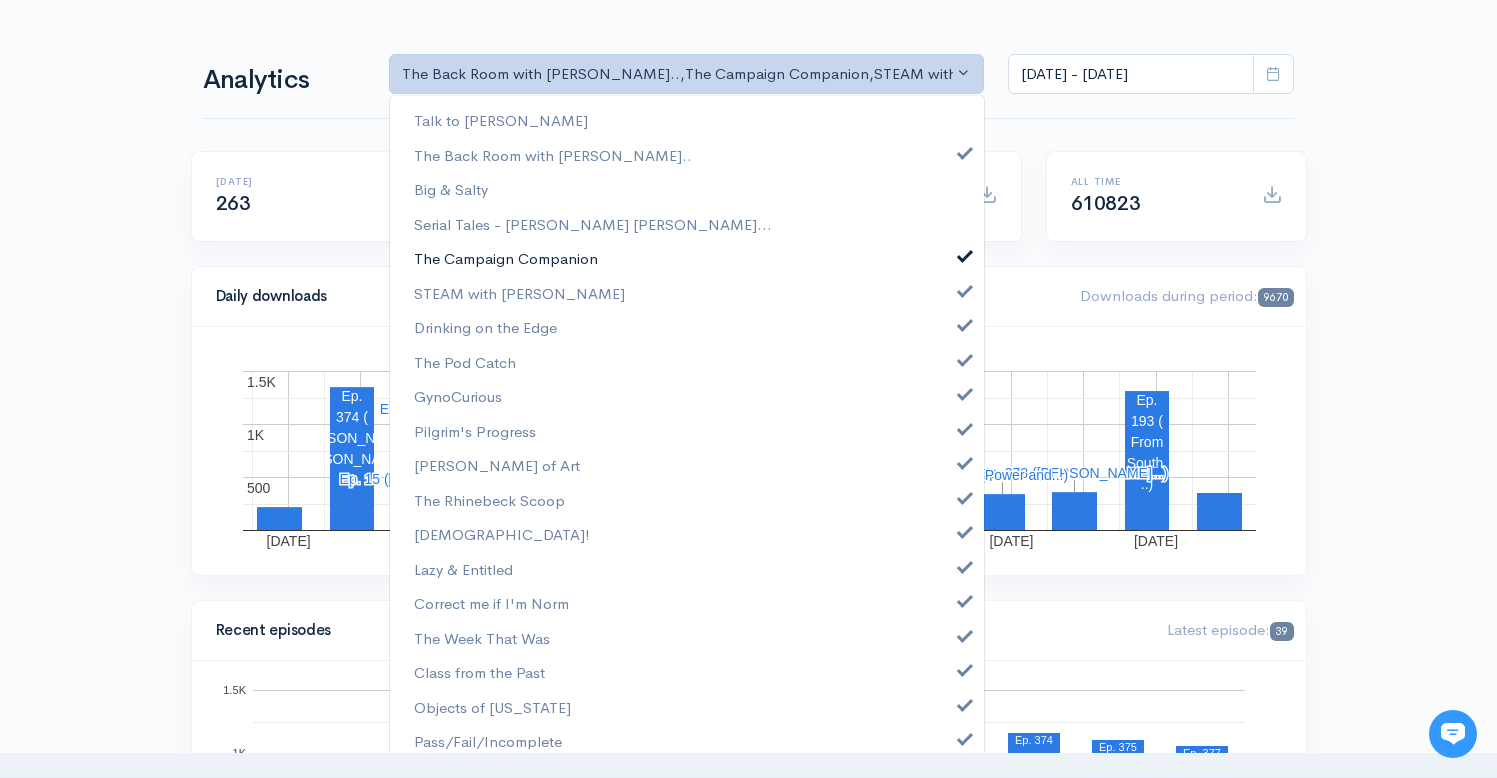 click at bounding box center [965, 253] 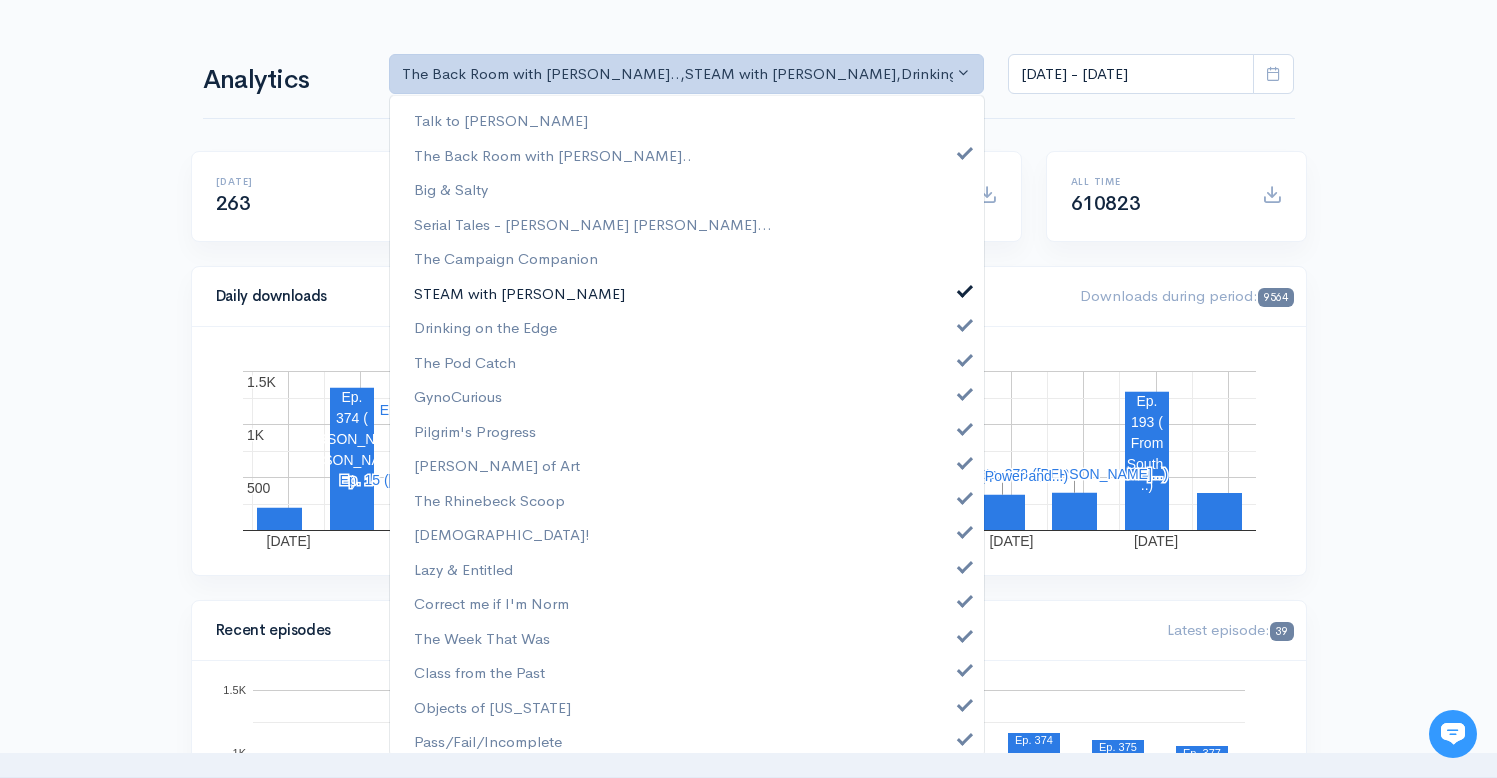 click at bounding box center [965, 288] 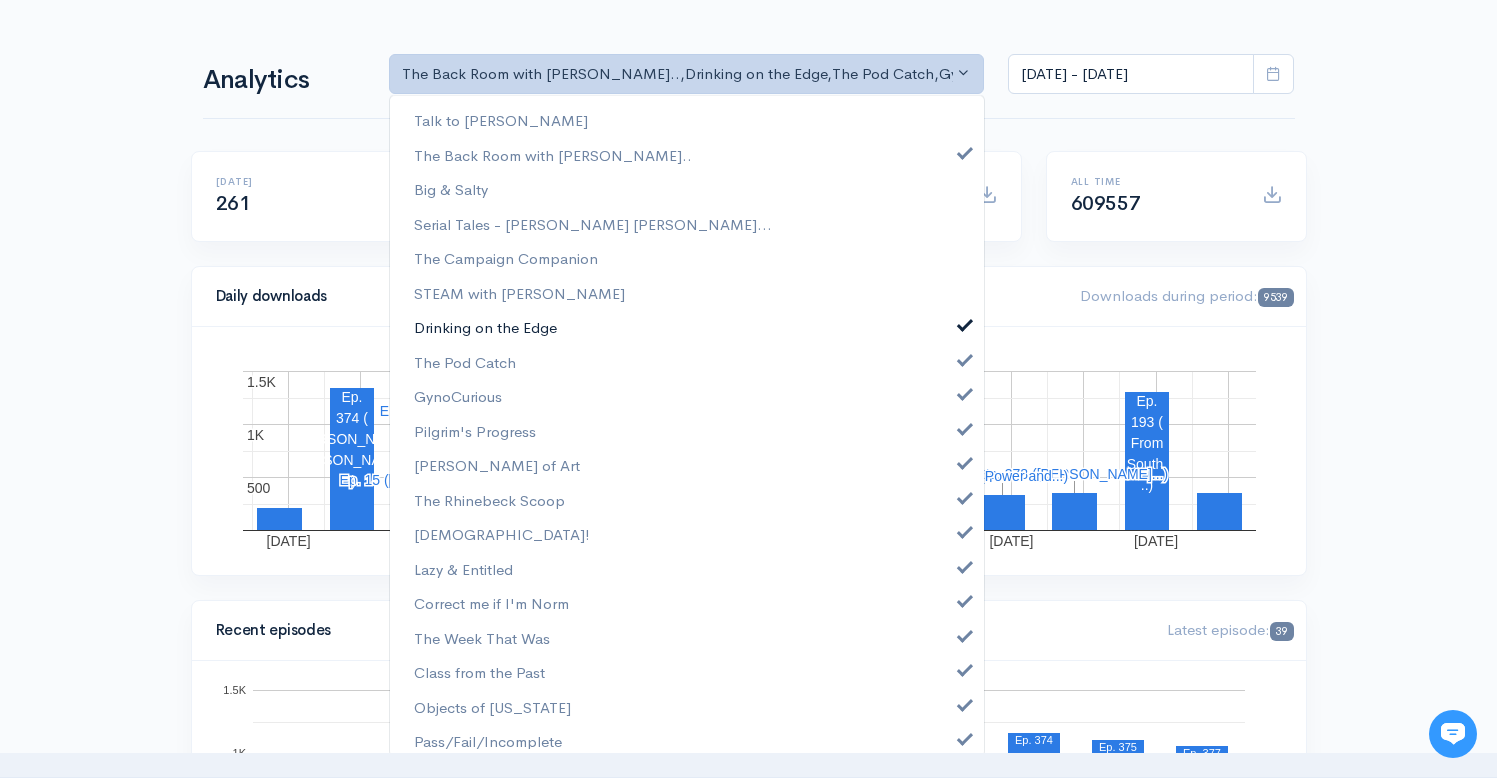 click at bounding box center (965, 322) 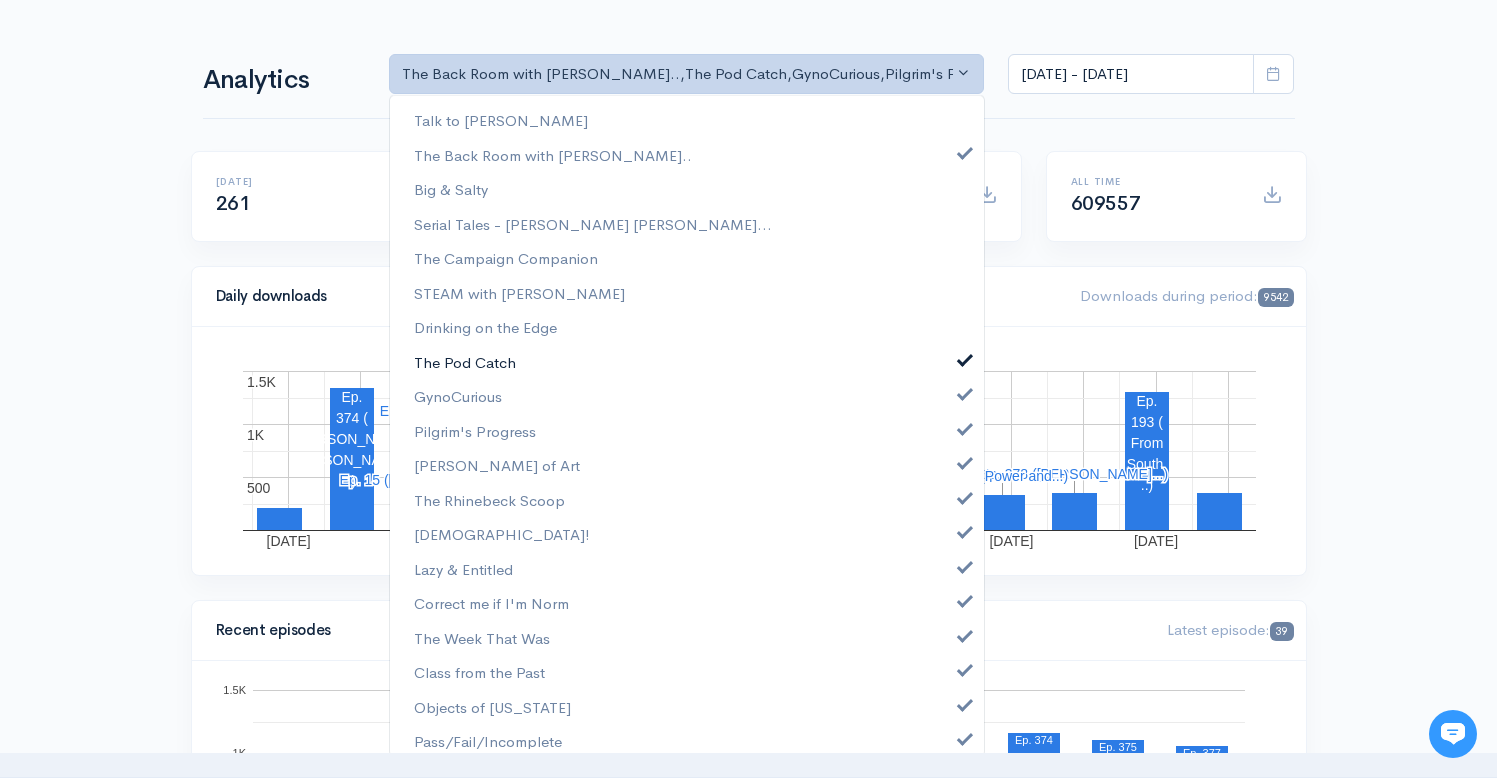 click on "The Pod Catch" at bounding box center (687, 362) 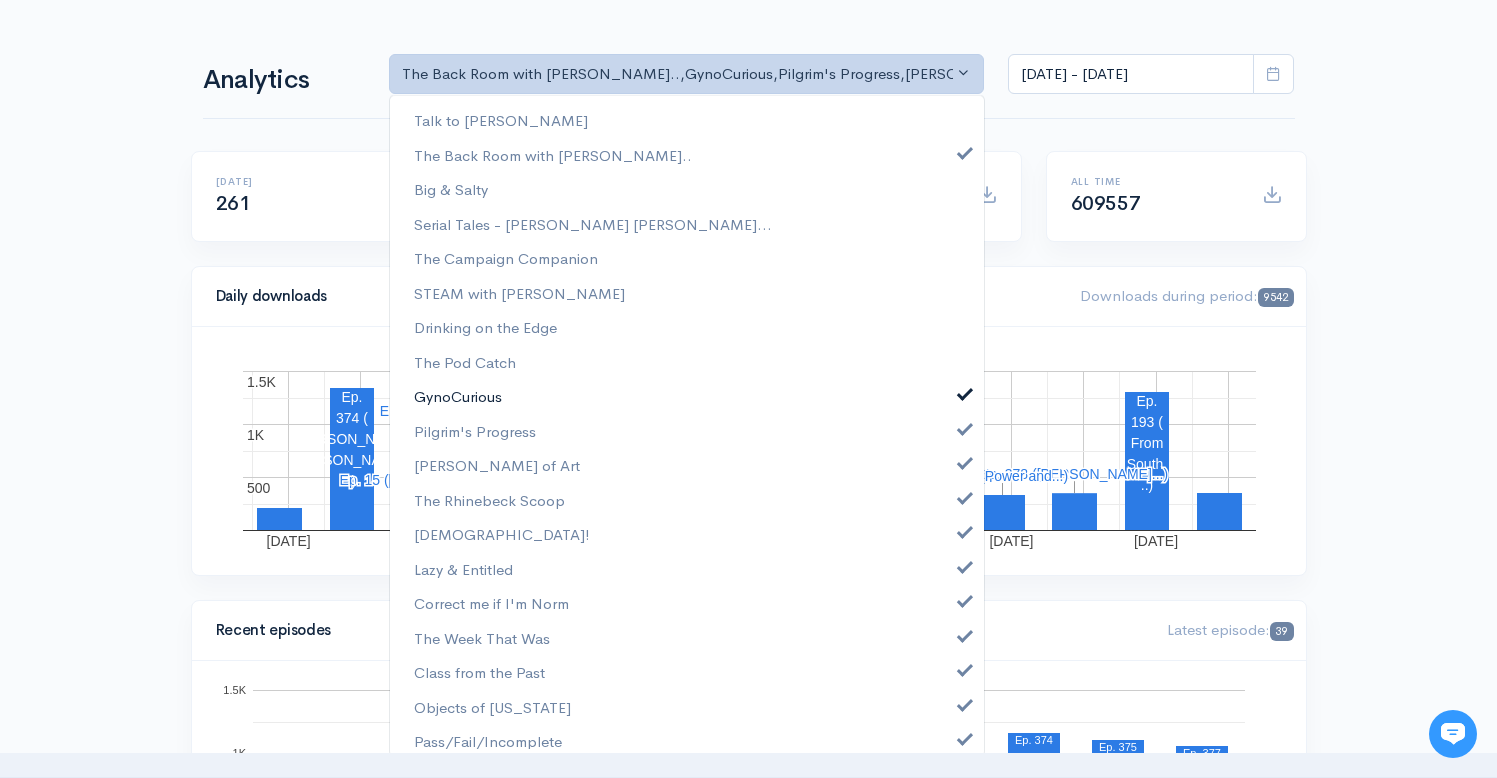 click on "GynoCurious" at bounding box center (687, 396) 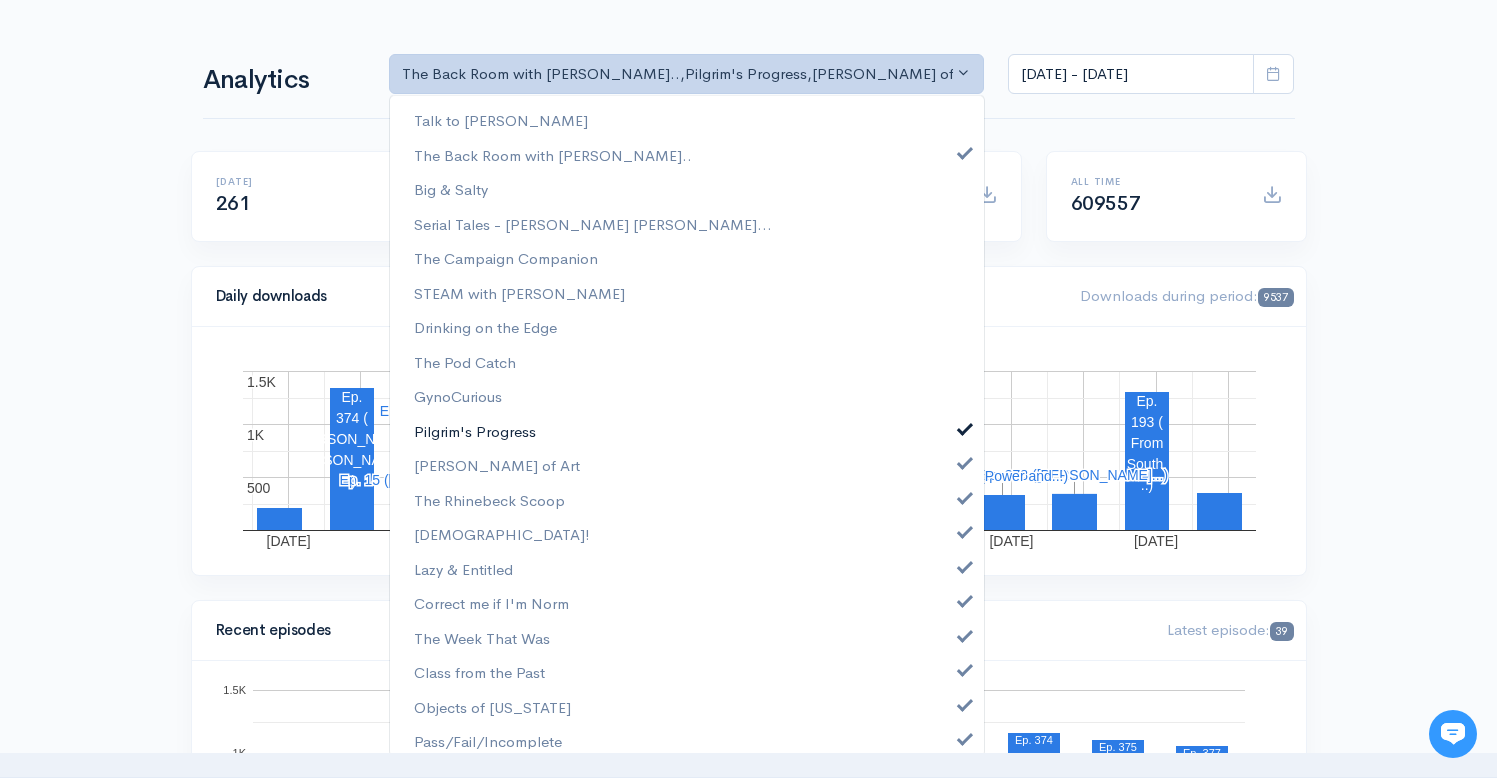 click at bounding box center [965, 426] 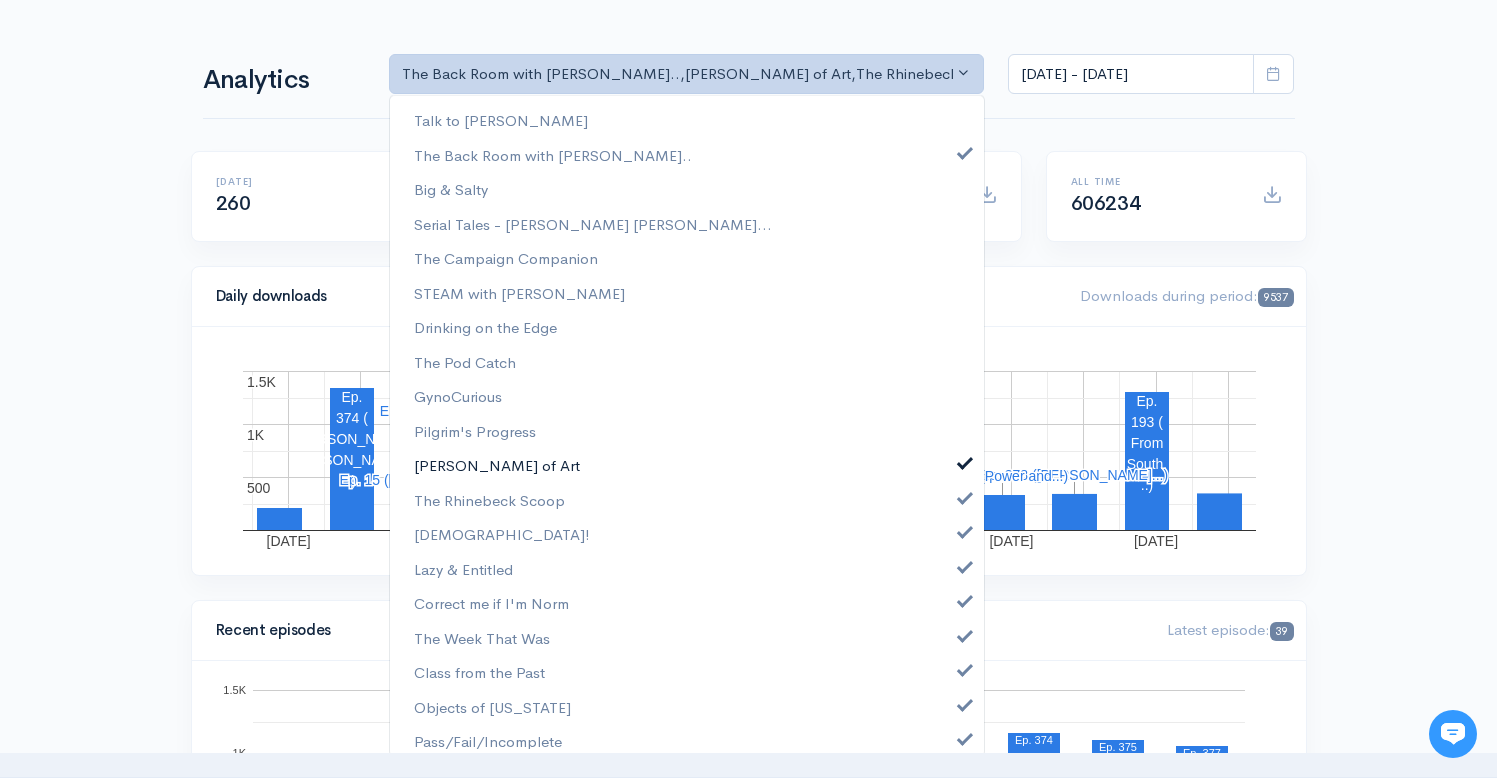 click at bounding box center (965, 460) 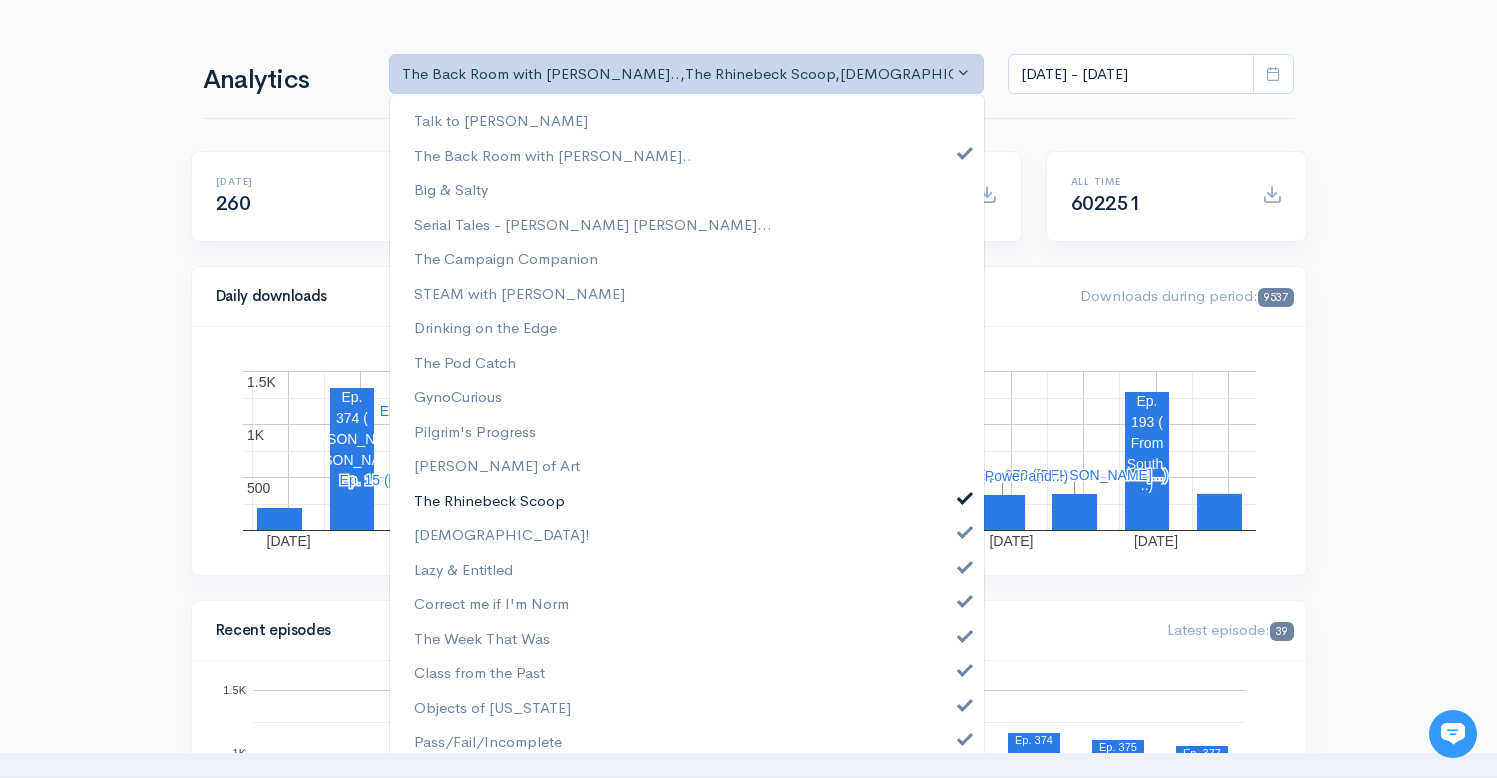 click at bounding box center (965, 495) 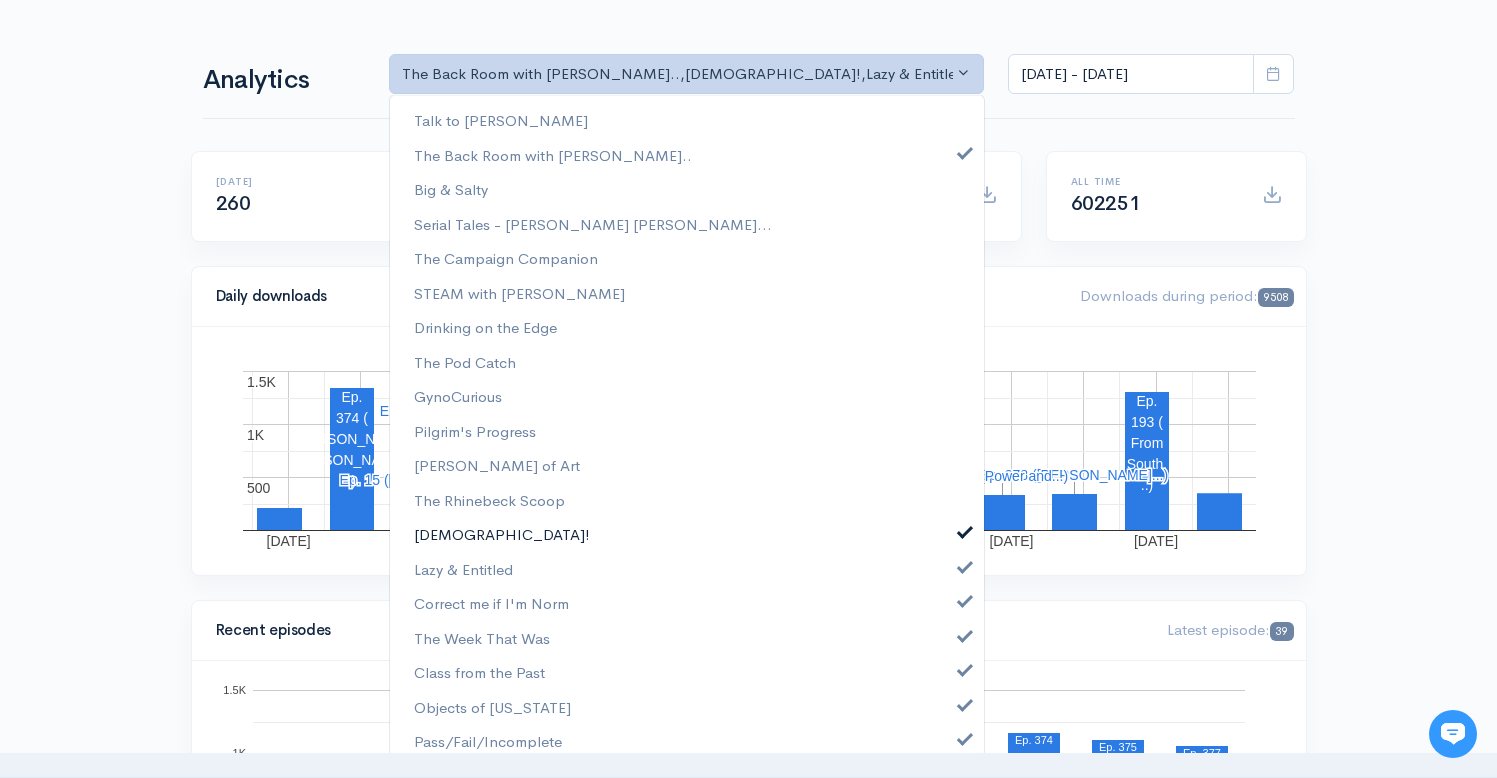 click at bounding box center [965, 529] 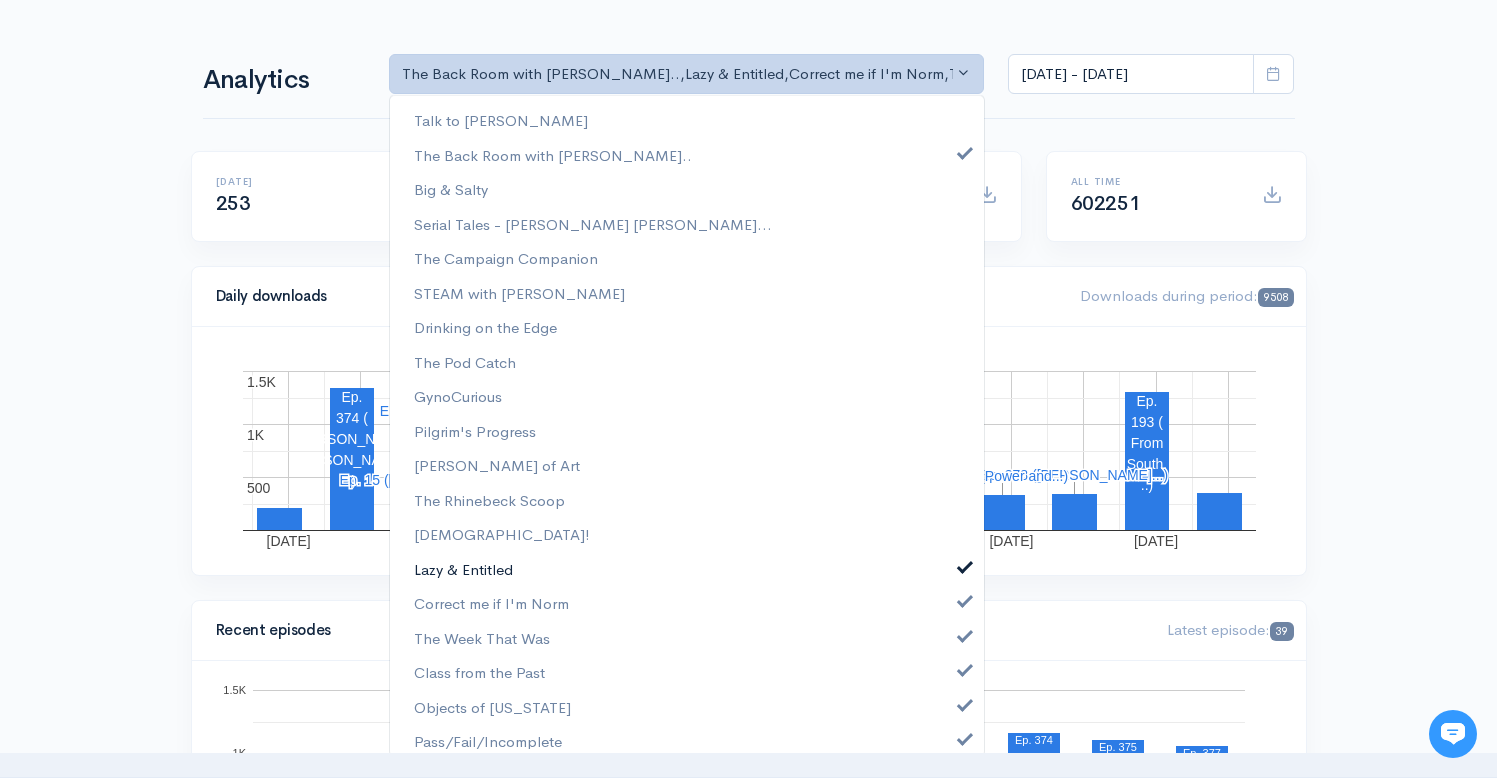 click on "Lazy & Entitled" at bounding box center (687, 569) 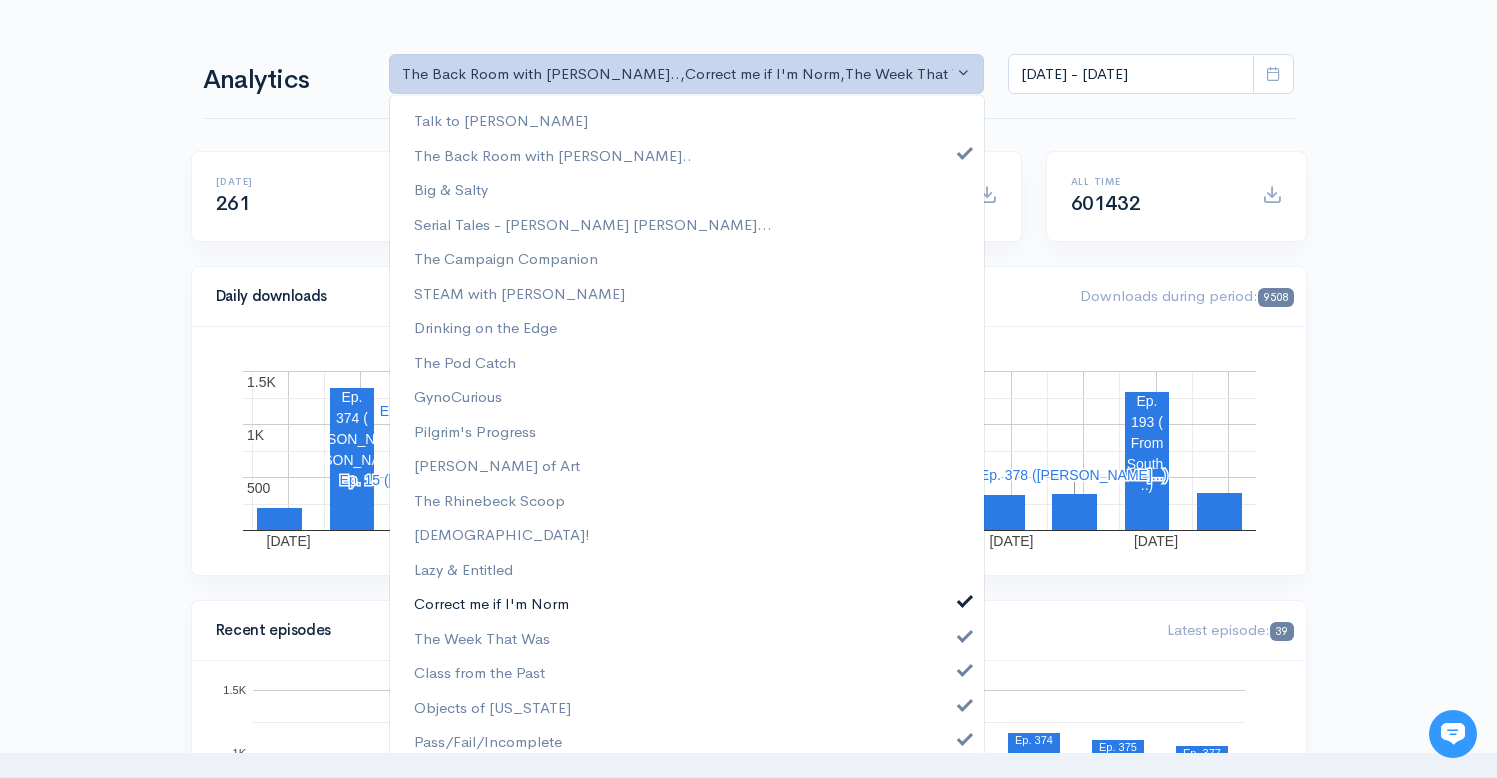 click at bounding box center [965, 598] 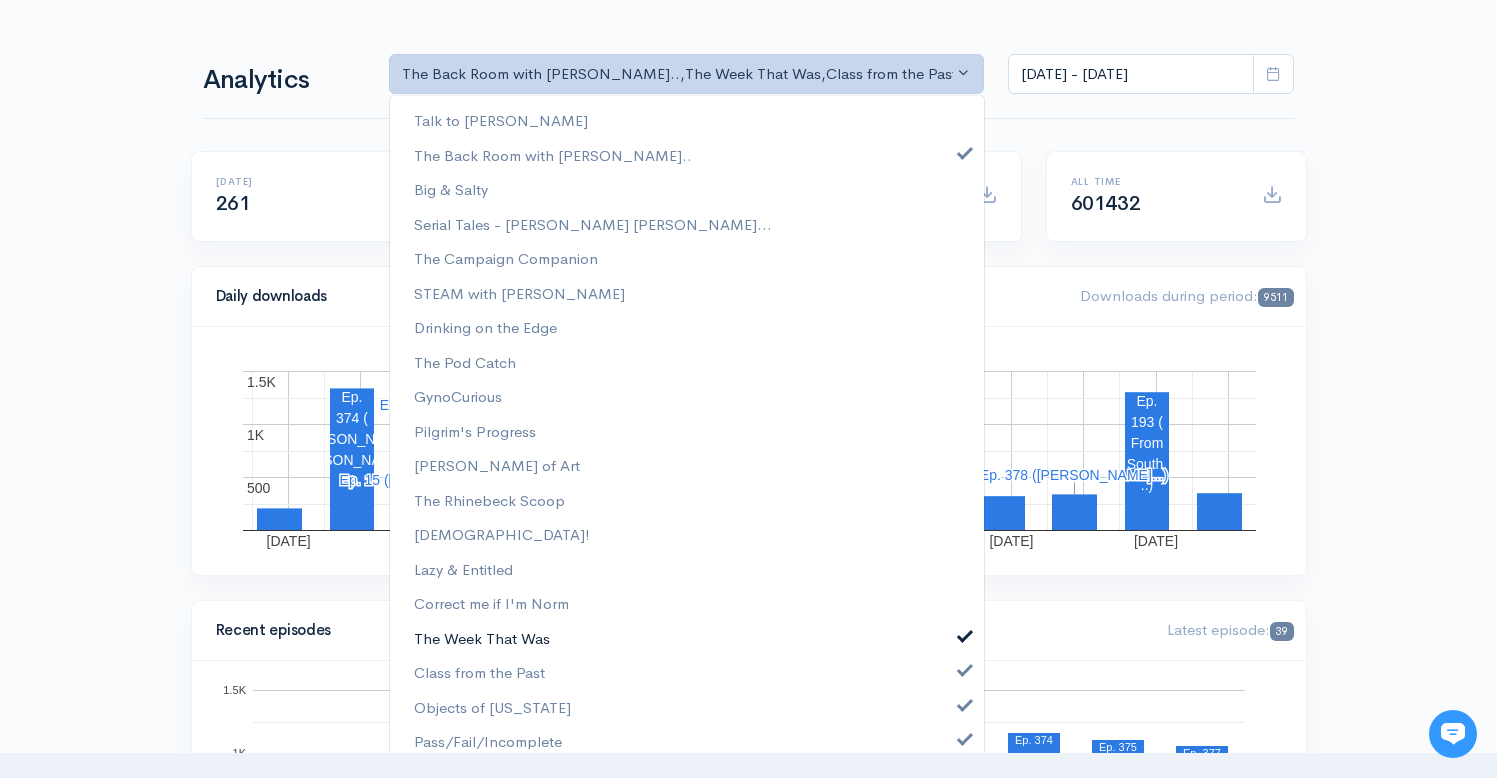 click on "The Week That Was" at bounding box center (687, 638) 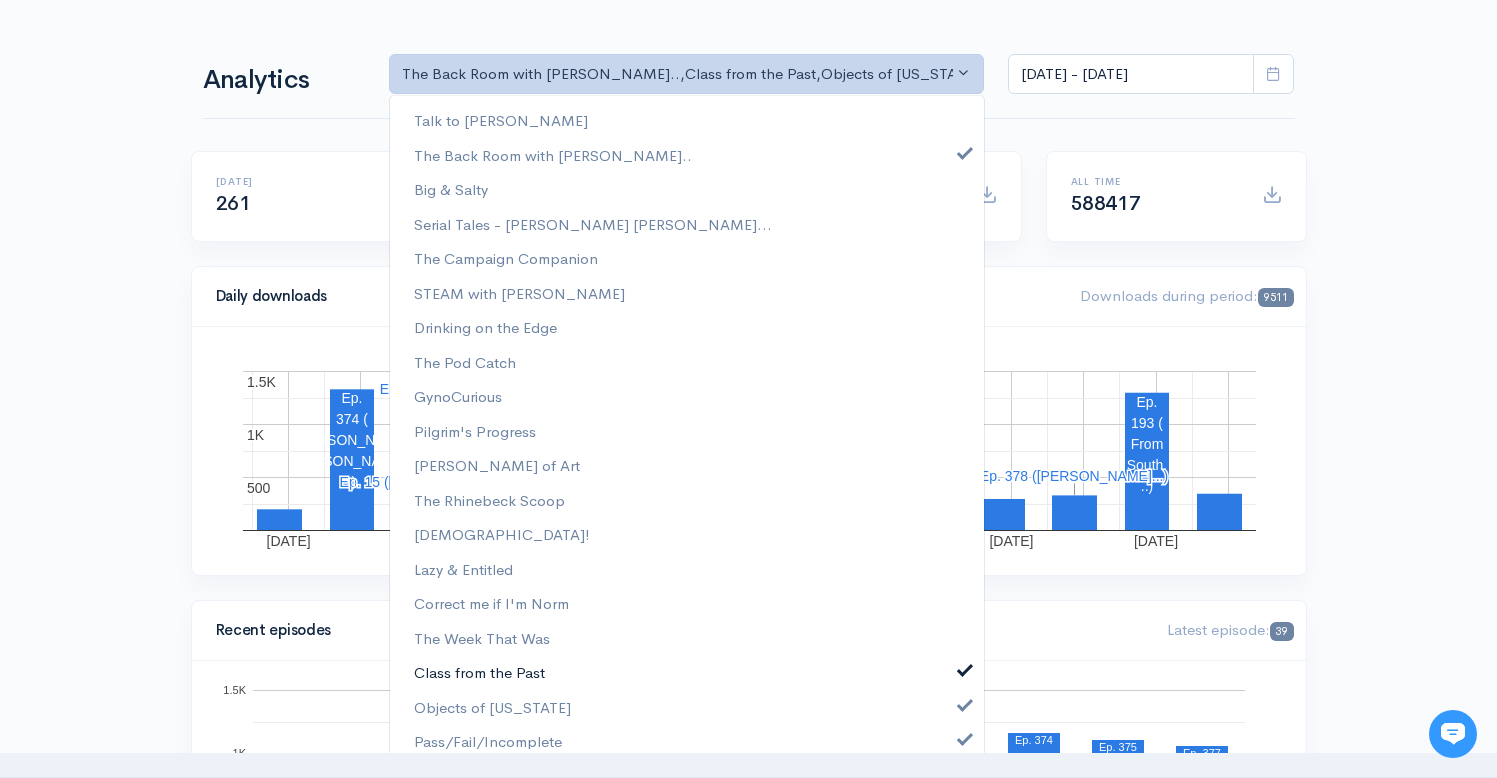 click at bounding box center (965, 667) 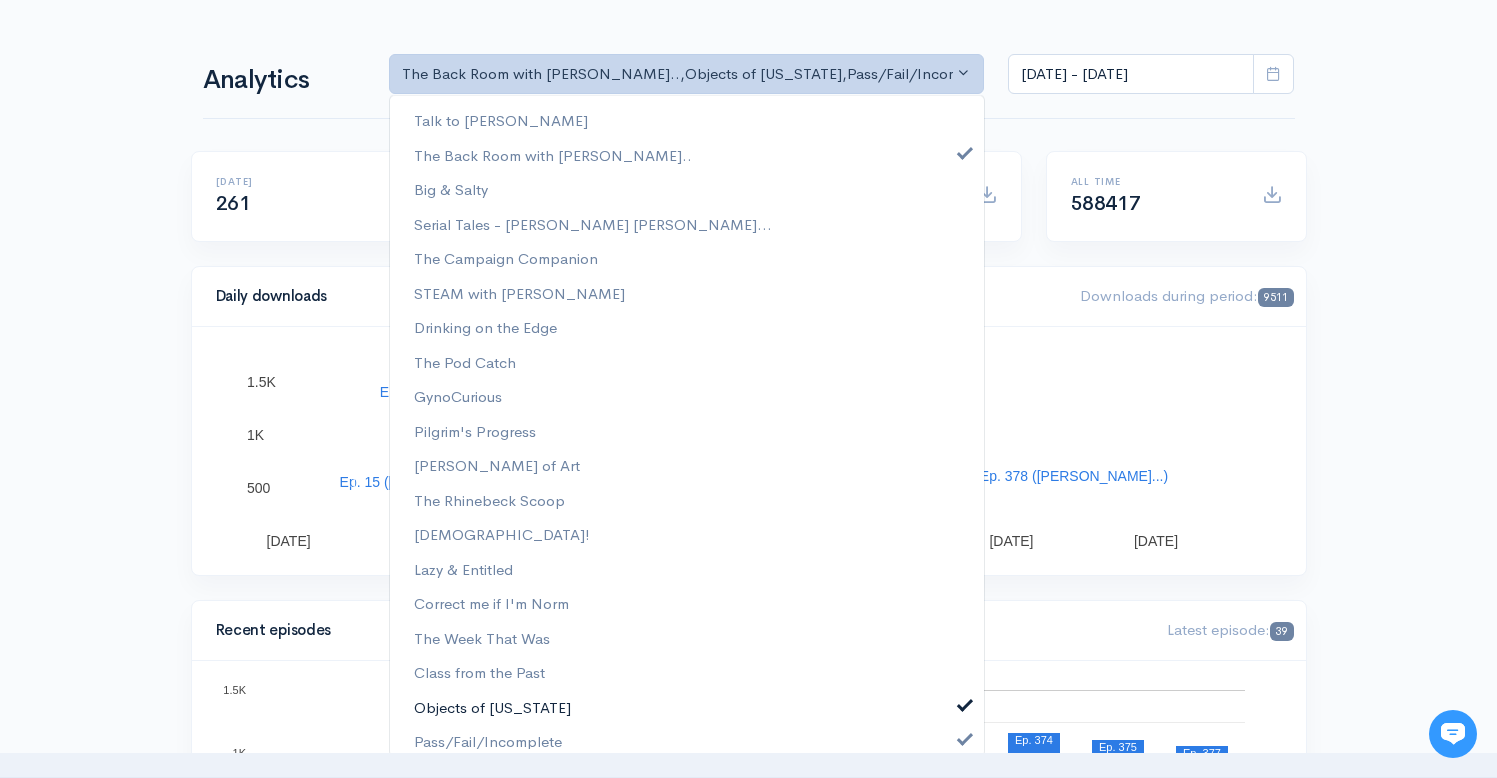 click on "Objects of [US_STATE]" at bounding box center (687, 707) 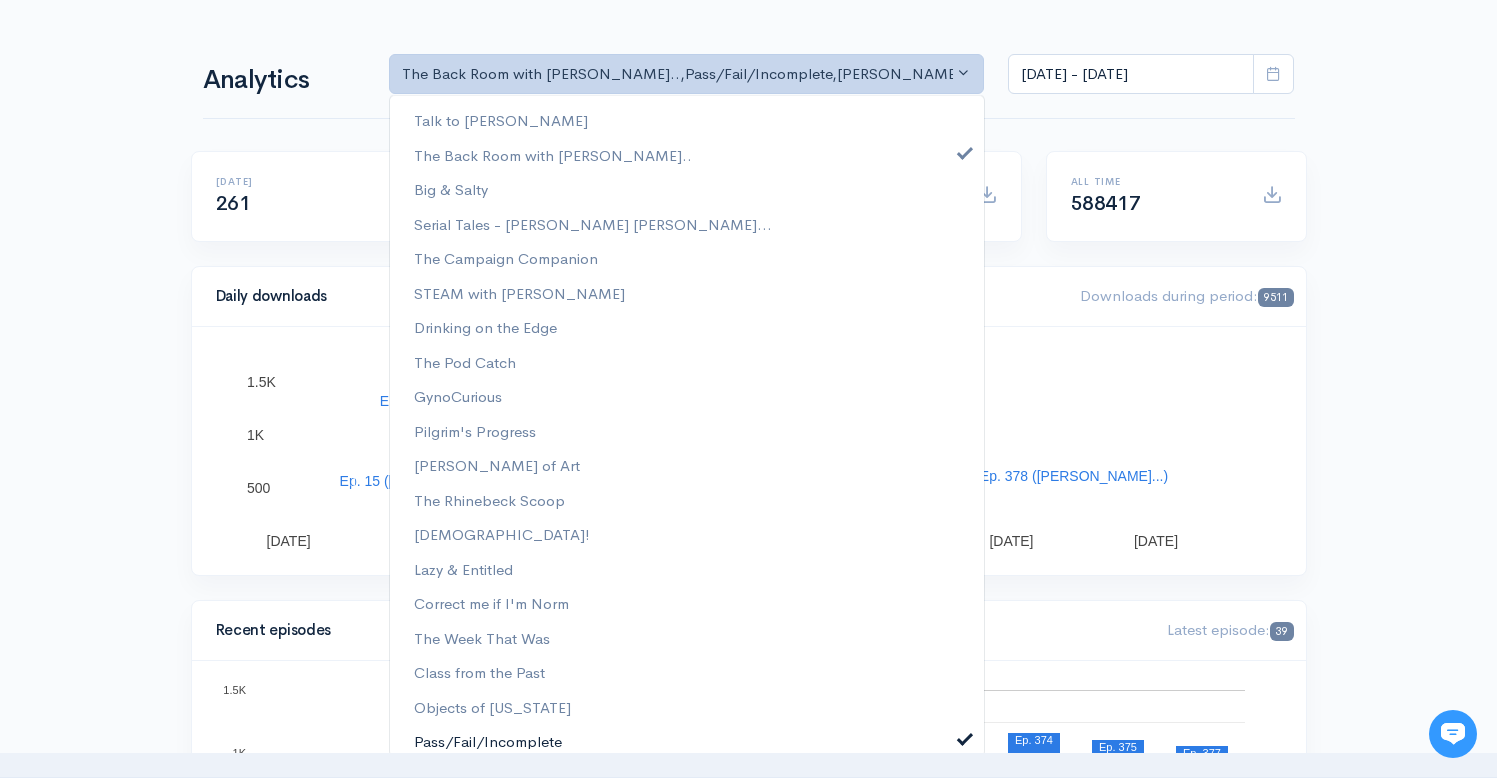 click at bounding box center (965, 736) 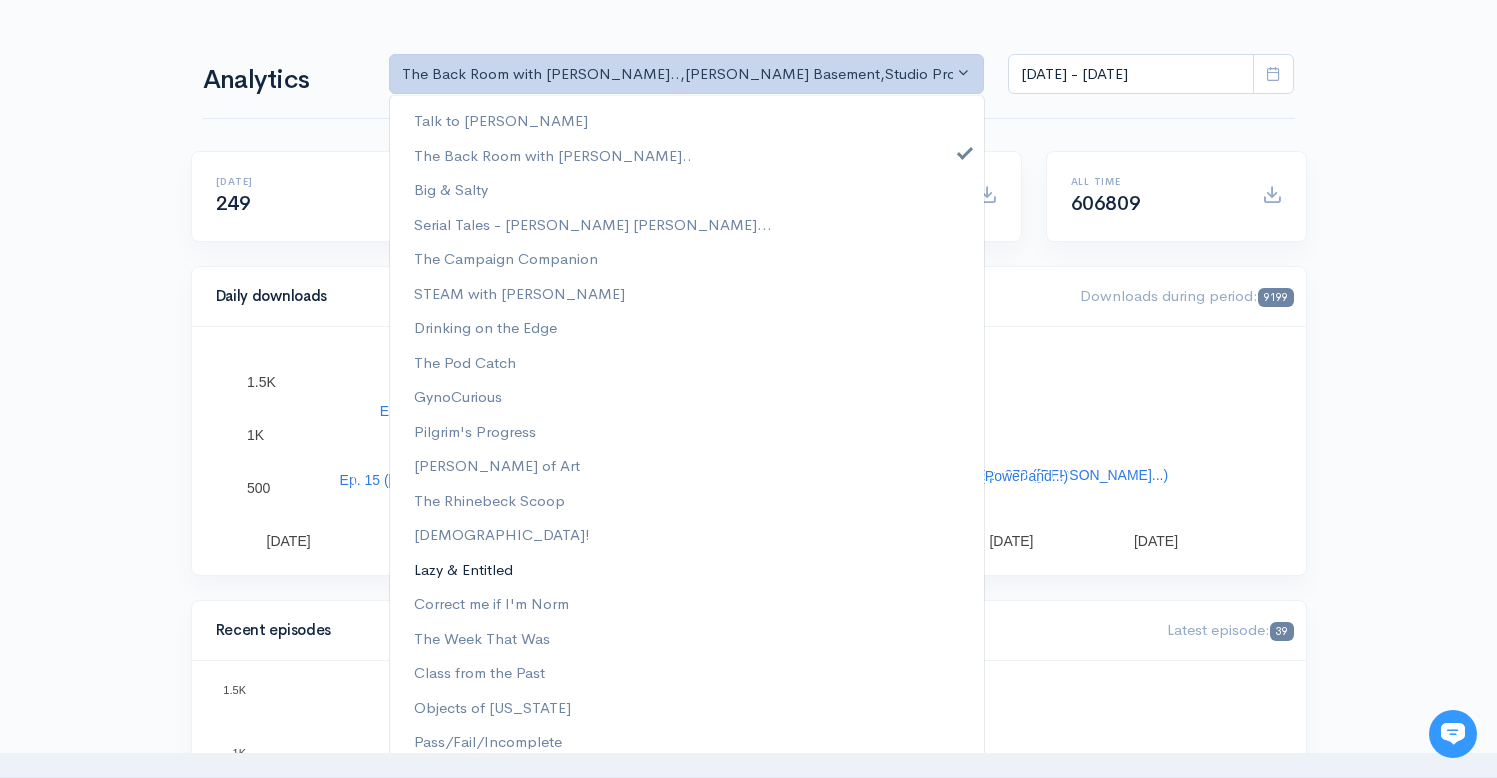 scroll, scrollTop: 183, scrollLeft: 0, axis: vertical 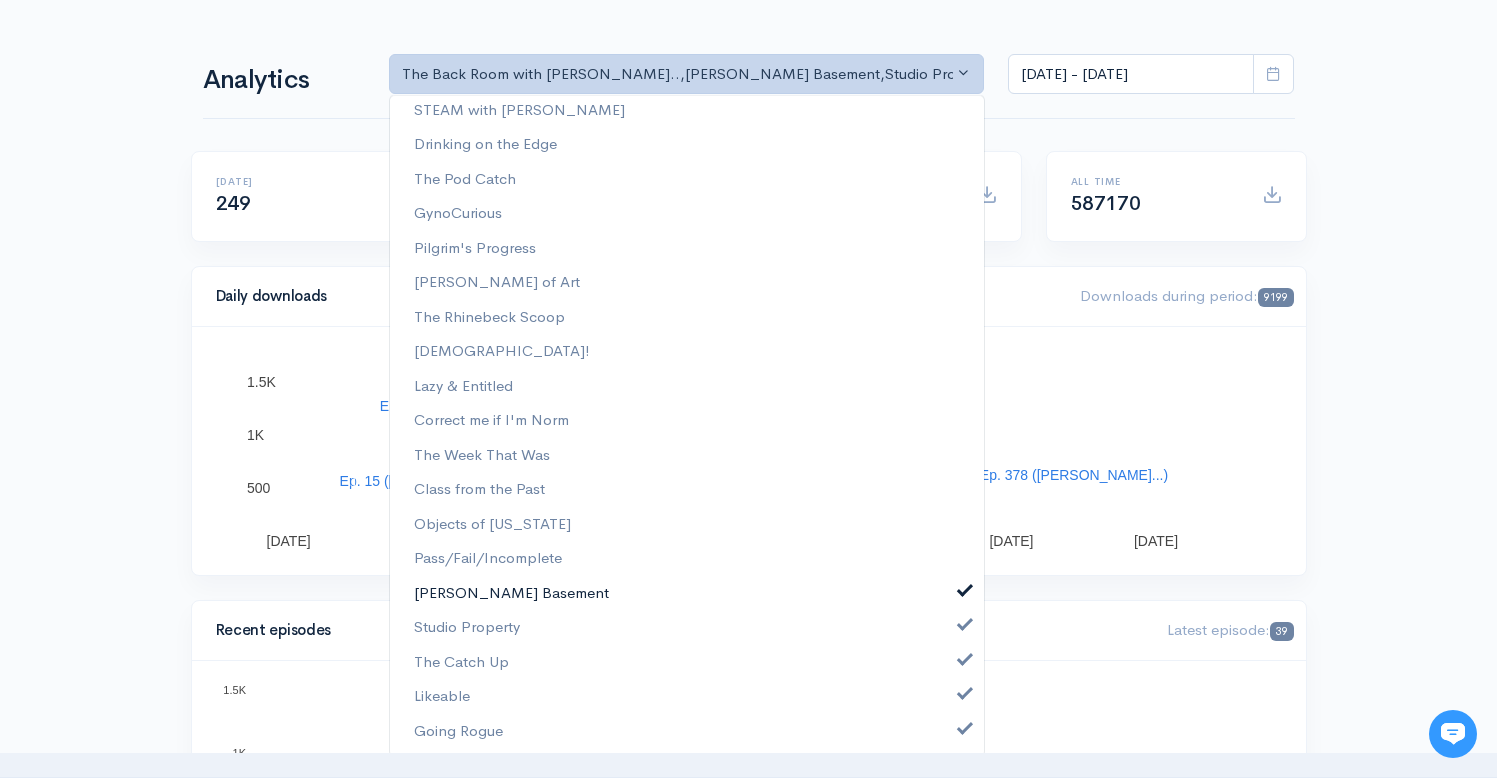 click on "[PERSON_NAME] Basement" at bounding box center [687, 593] 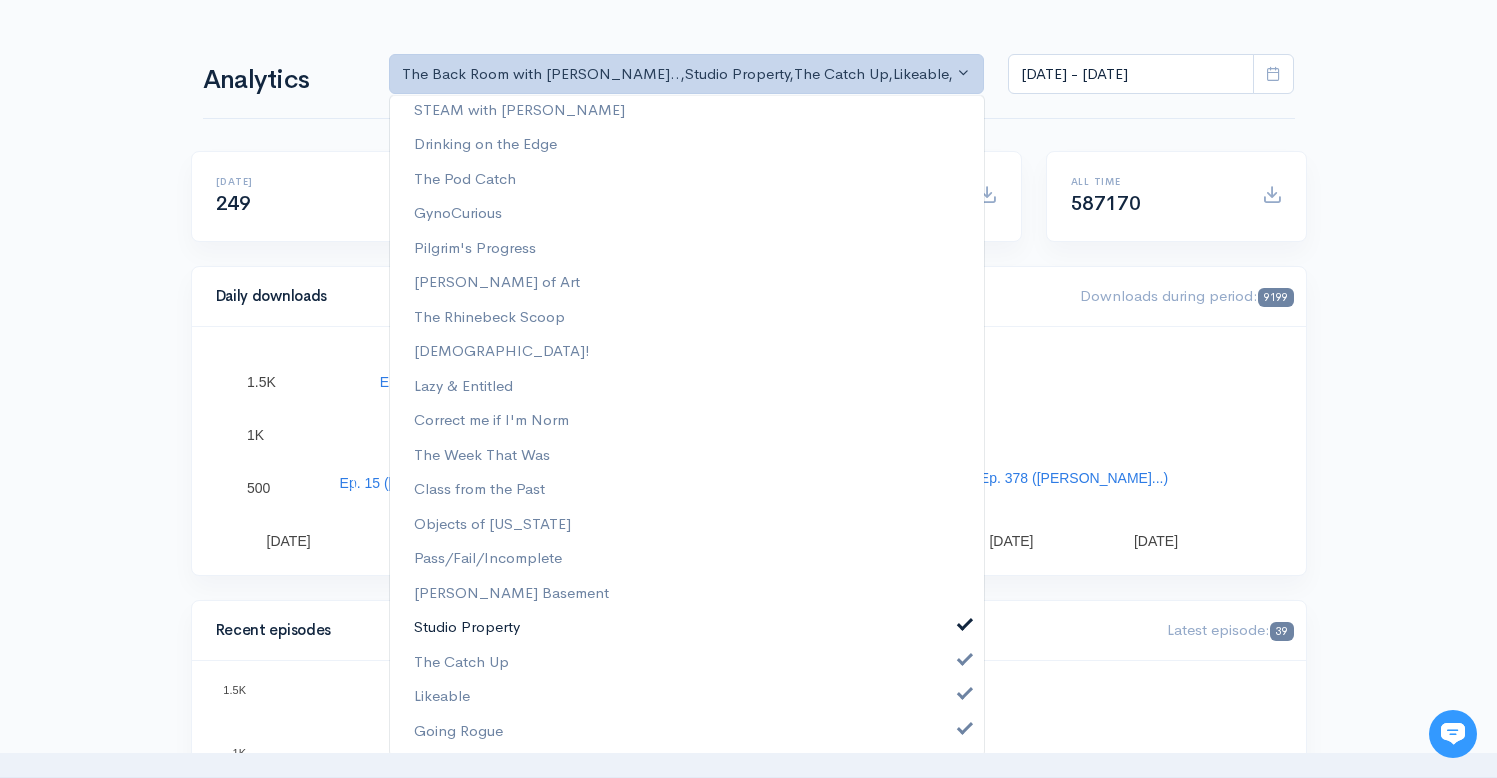 click on "Studio Property" at bounding box center [687, 627] 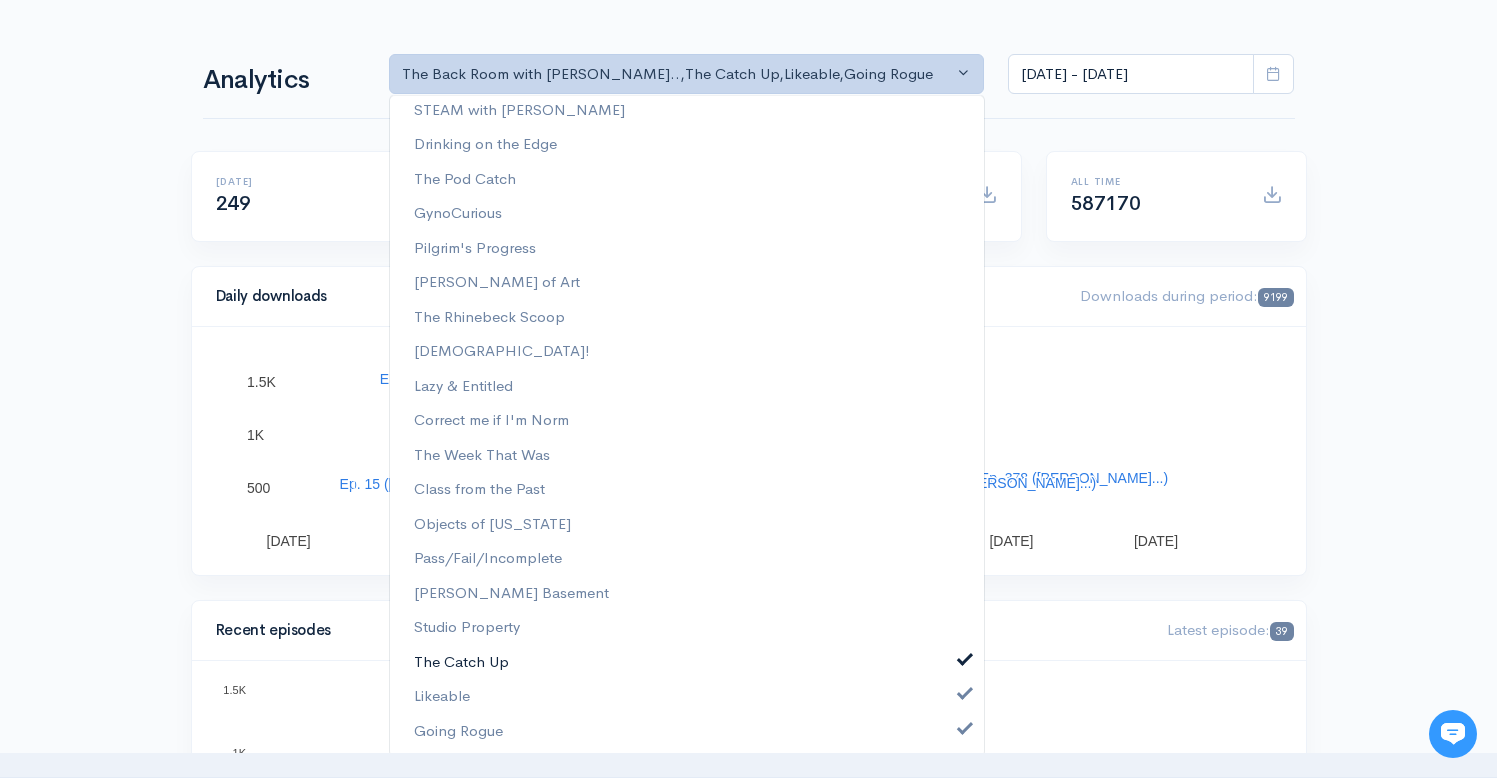 click on "The Catch Up" at bounding box center [687, 662] 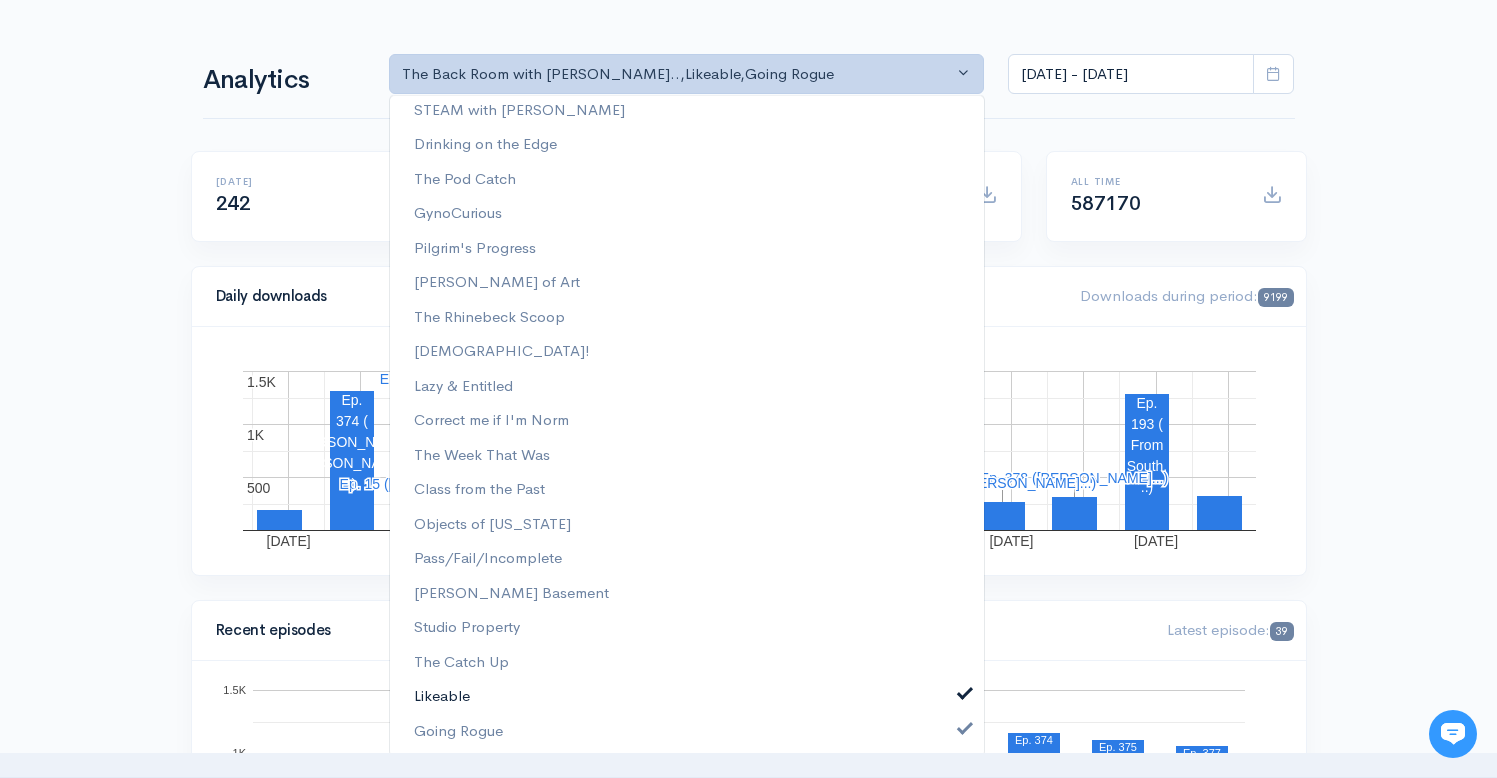 click on "Likeable" at bounding box center [687, 696] 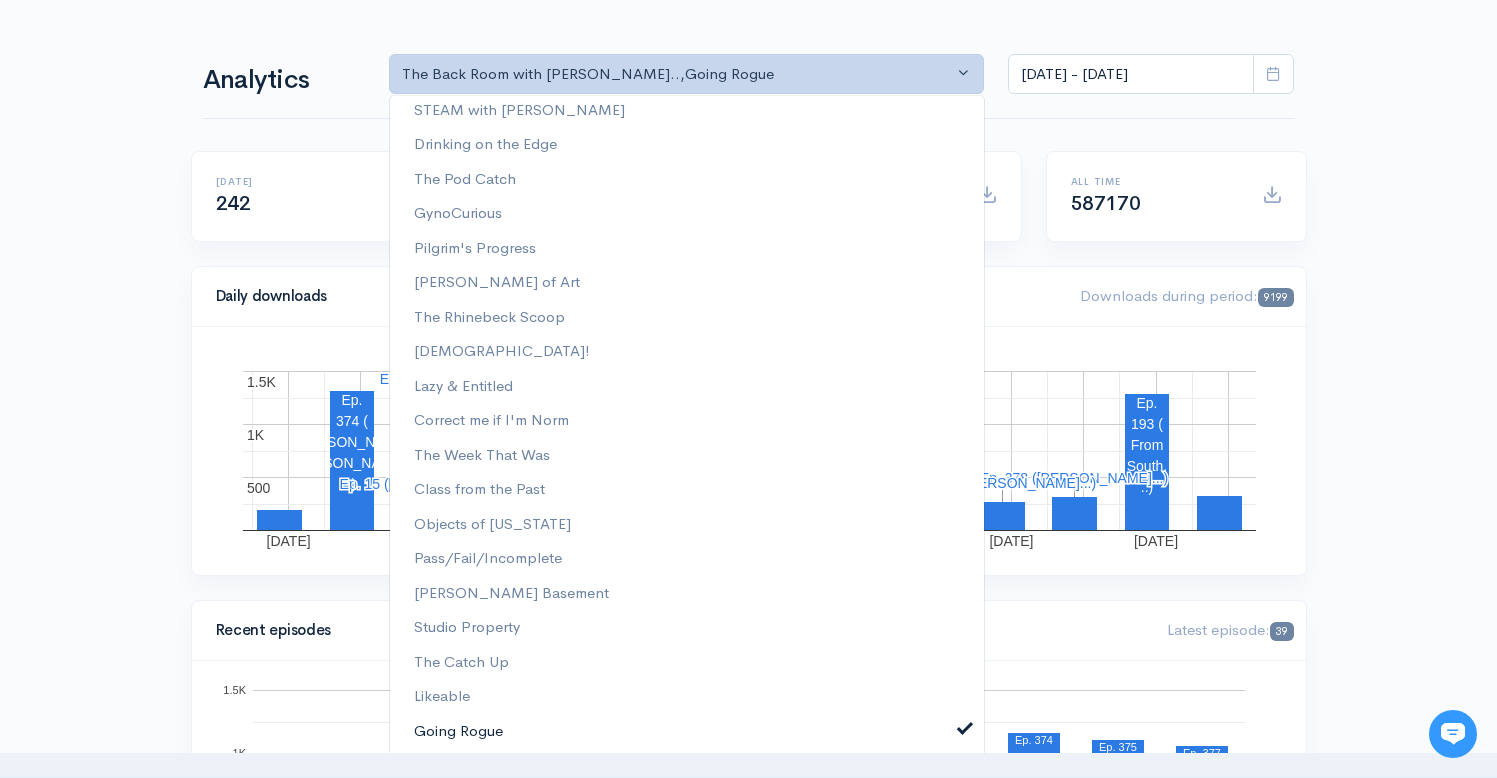 click on "Going Rogue" at bounding box center [687, 731] 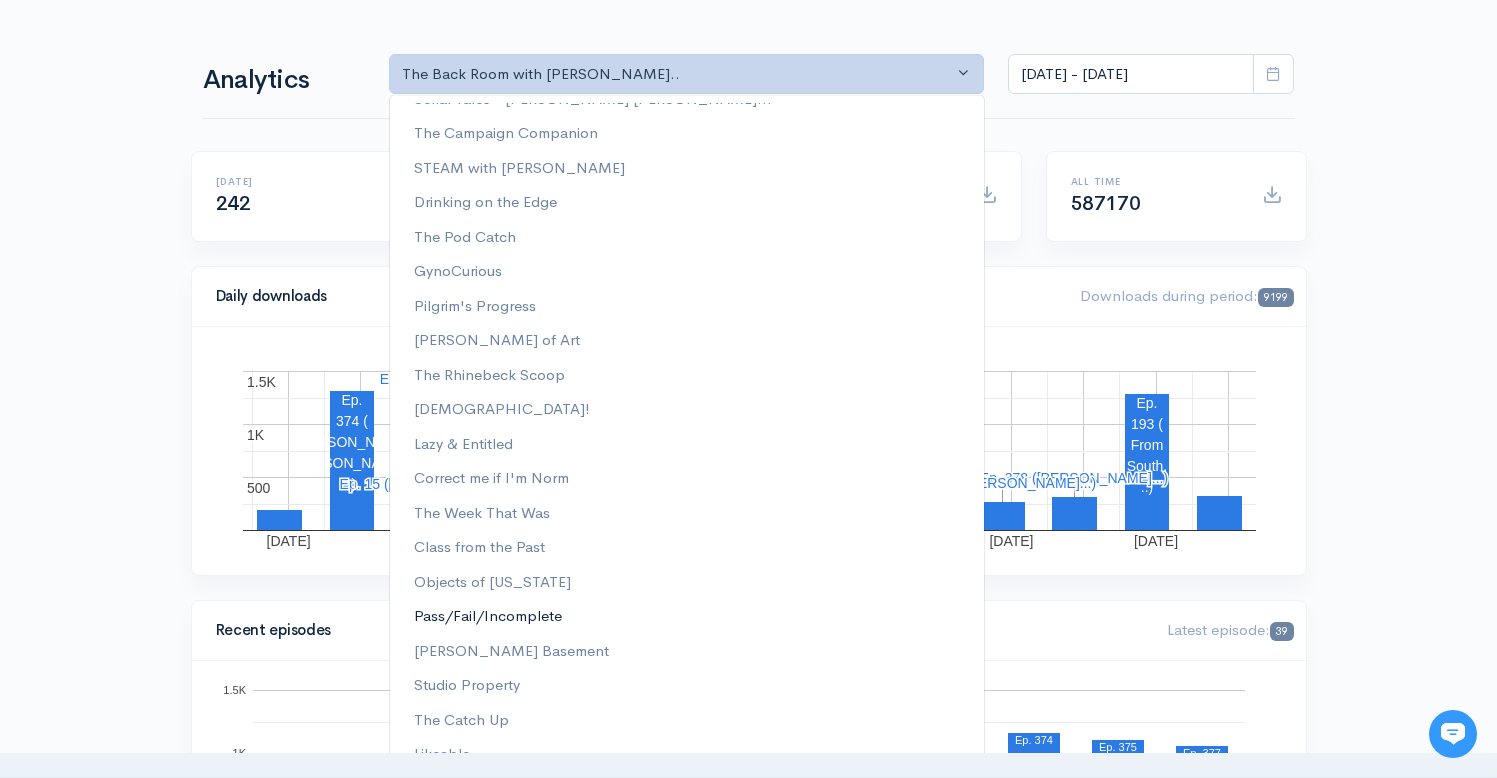 scroll, scrollTop: 336, scrollLeft: 0, axis: vertical 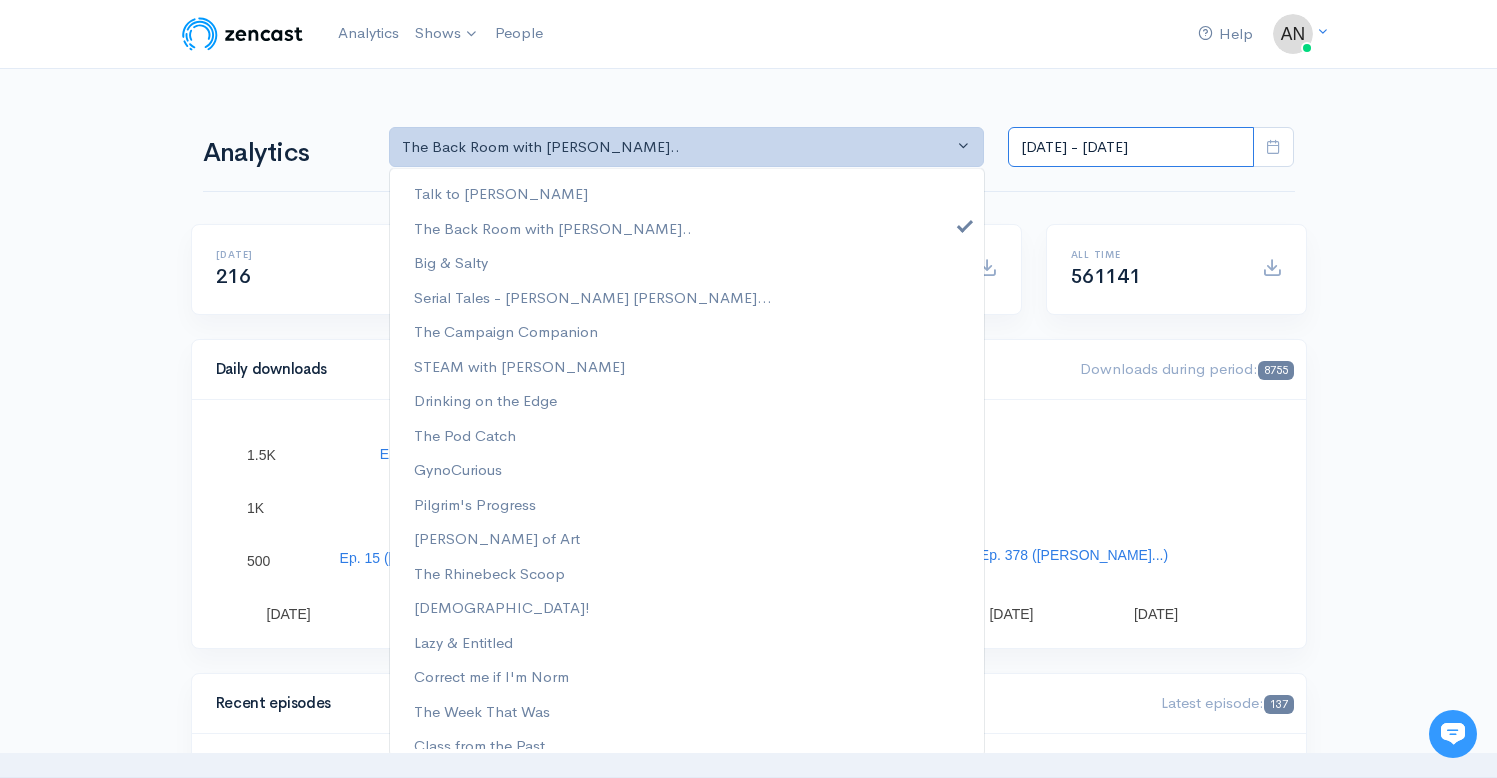 click on "[DATE] - [DATE]" at bounding box center [1131, 147] 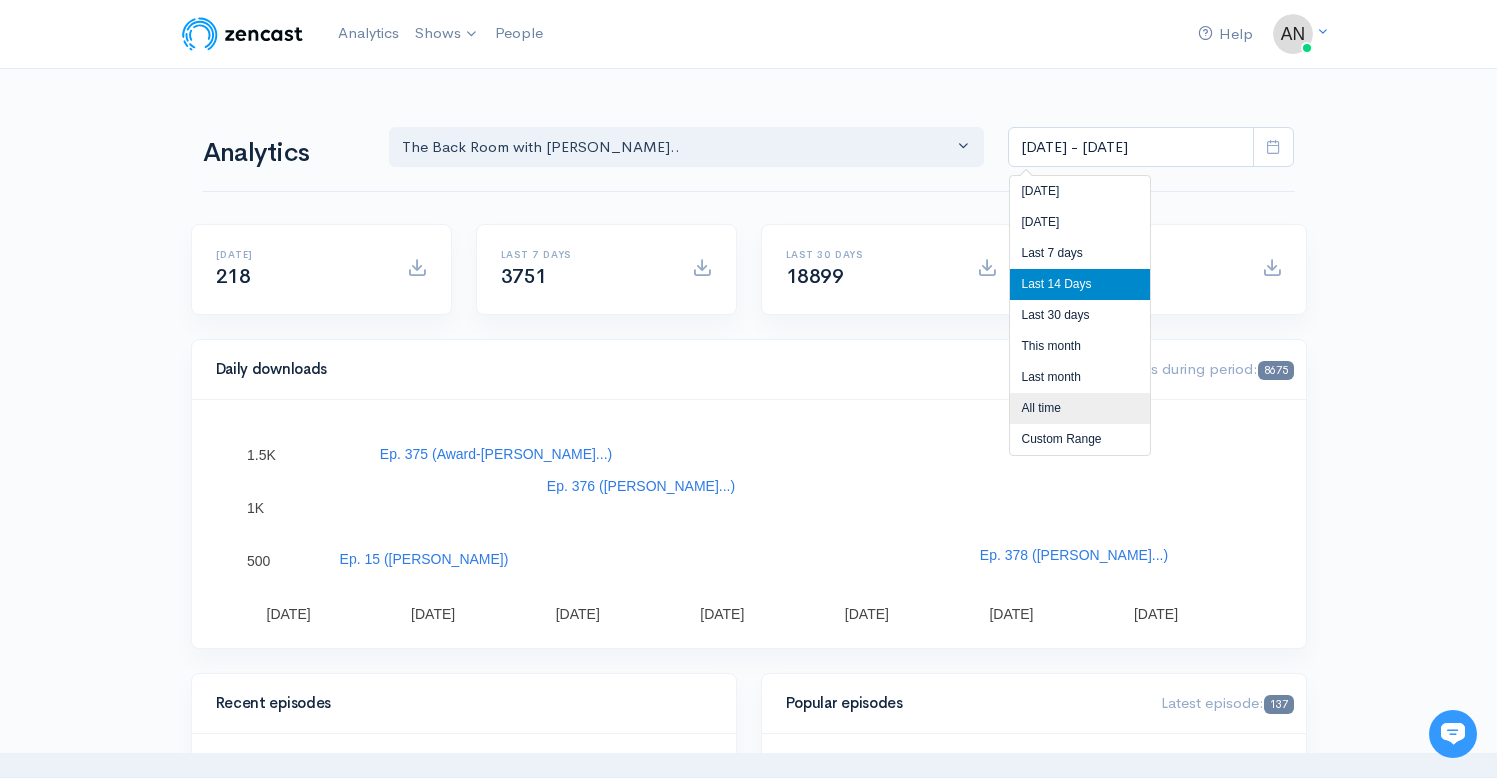 click on "All time" at bounding box center [1080, 408] 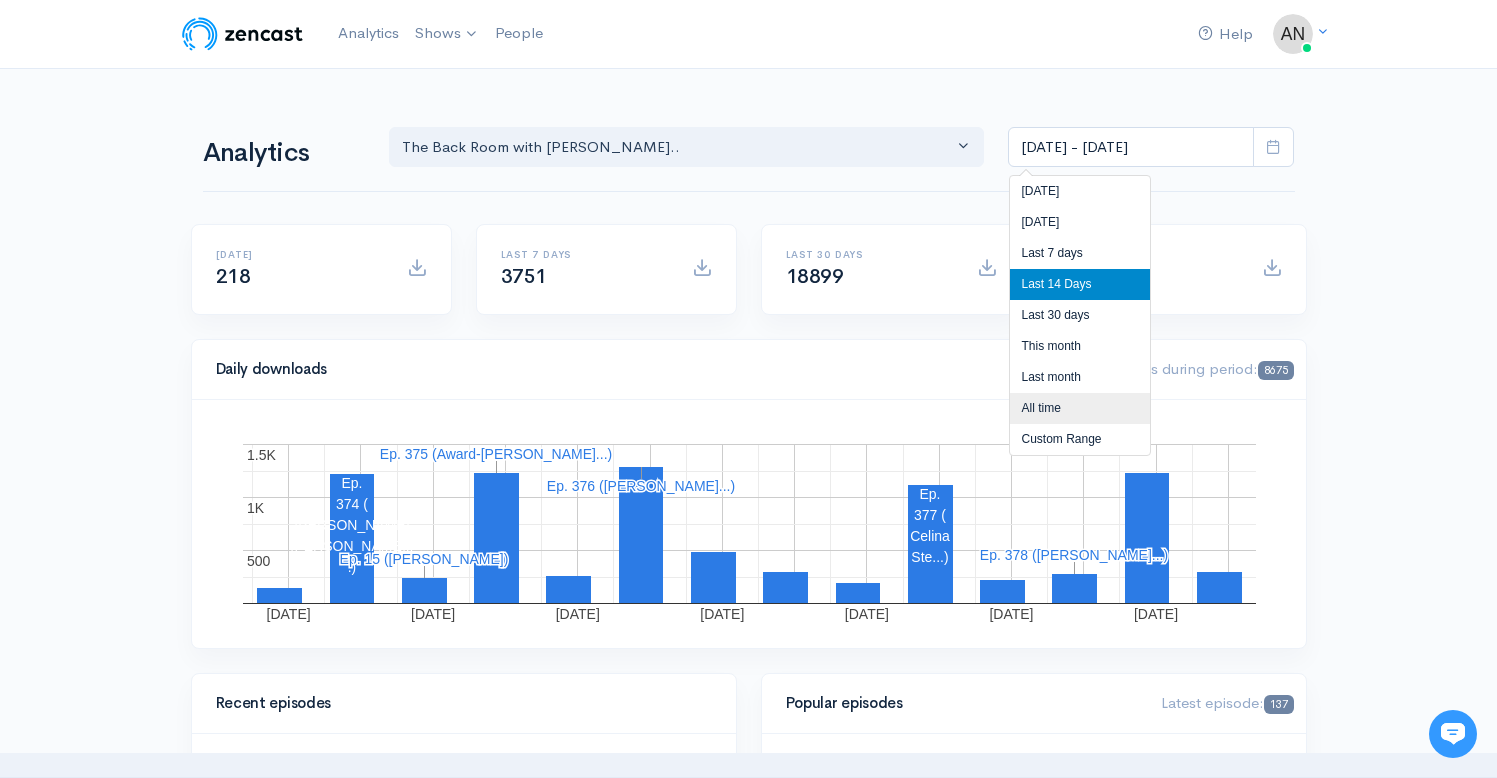 type on "[DATE] - [DATE]" 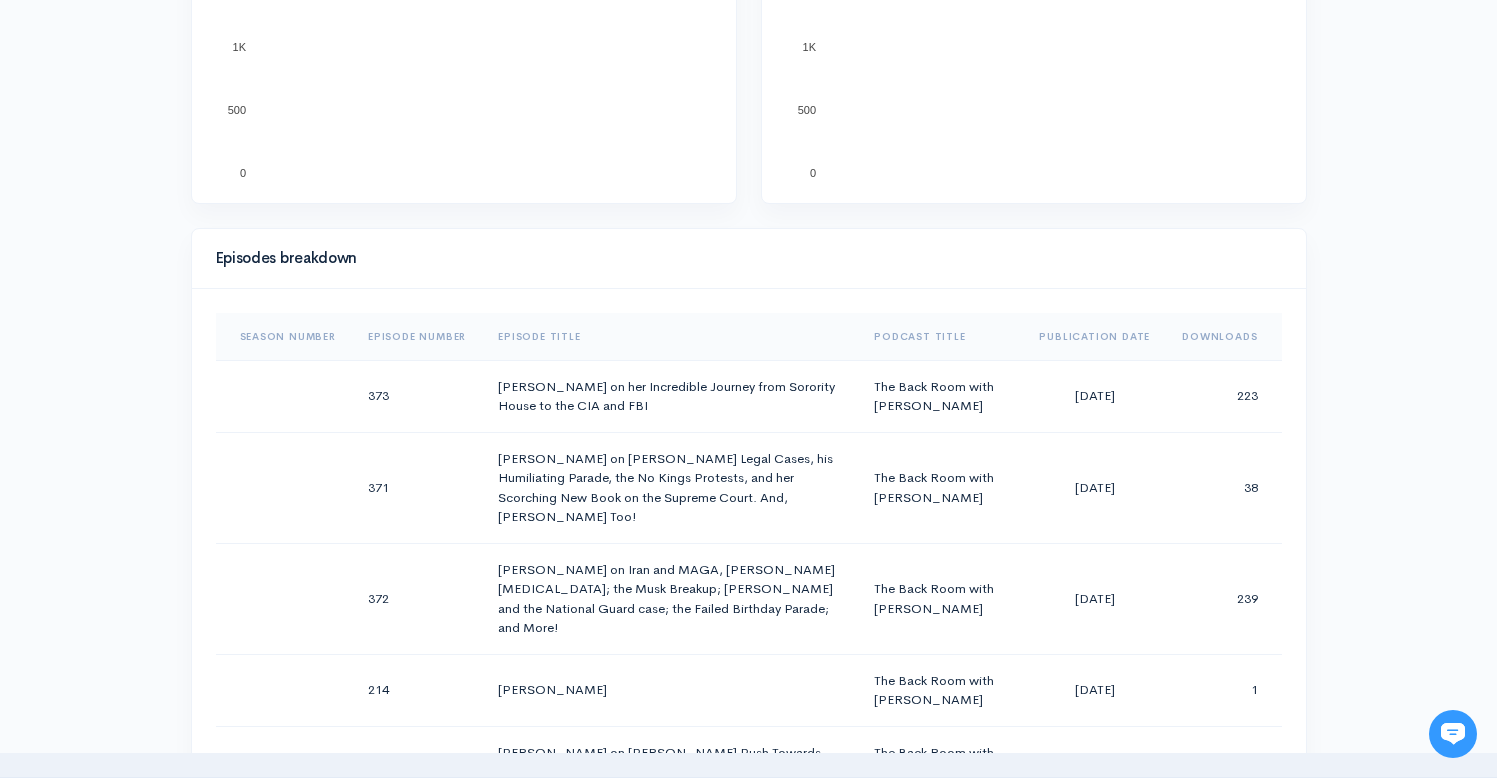 scroll, scrollTop: 1008, scrollLeft: 0, axis: vertical 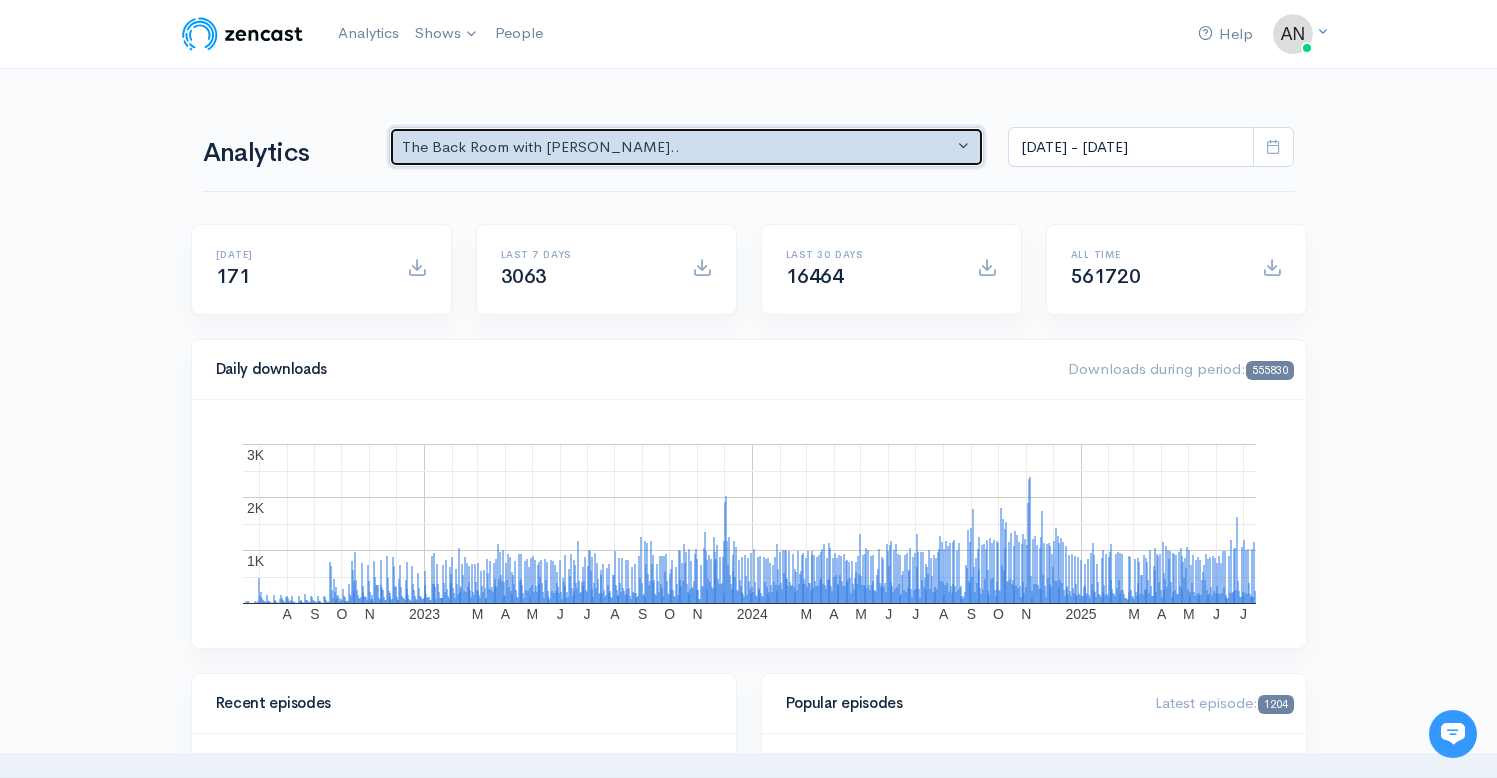 click on "The Back Room with [PERSON_NAME].." at bounding box center [687, 147] 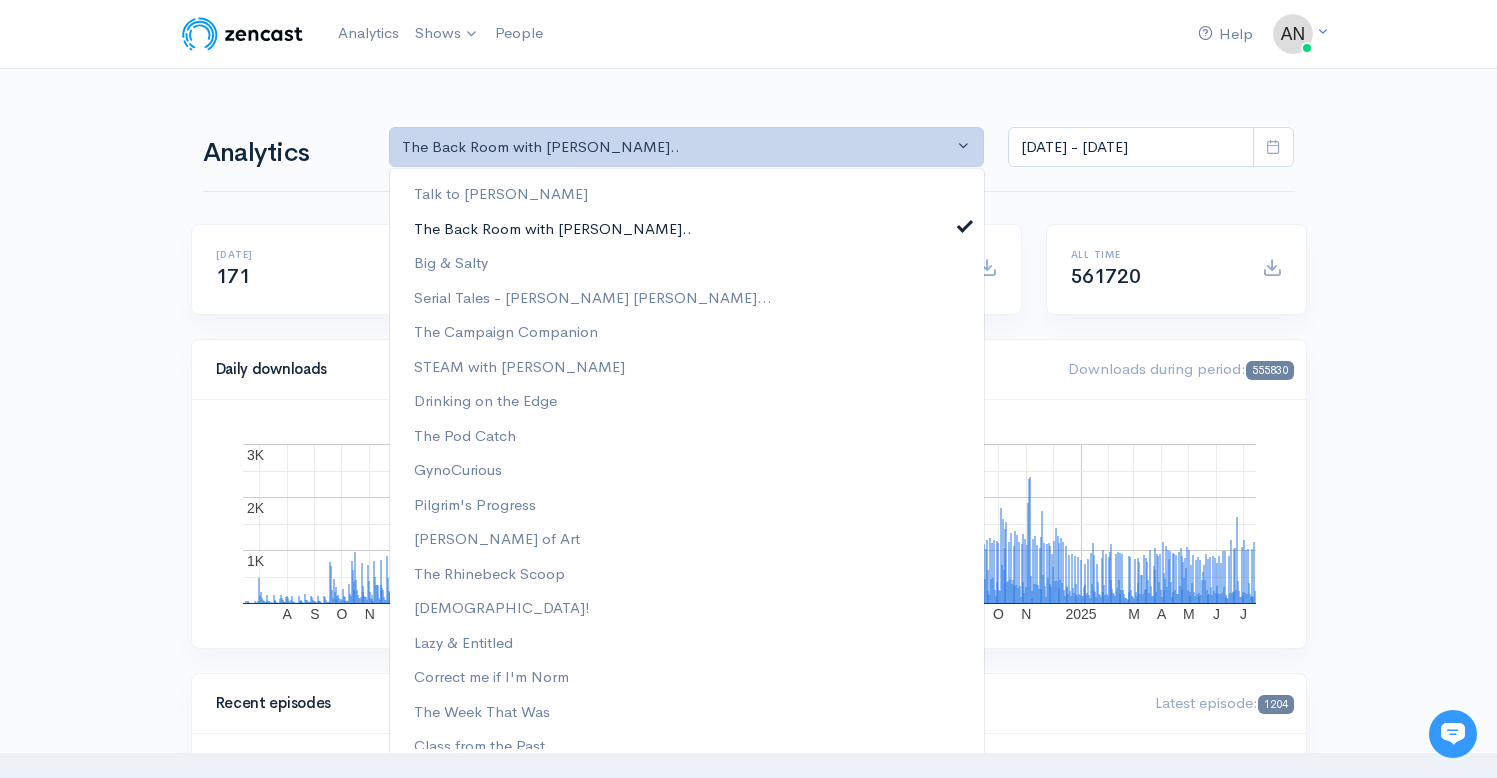 click at bounding box center [965, 223] 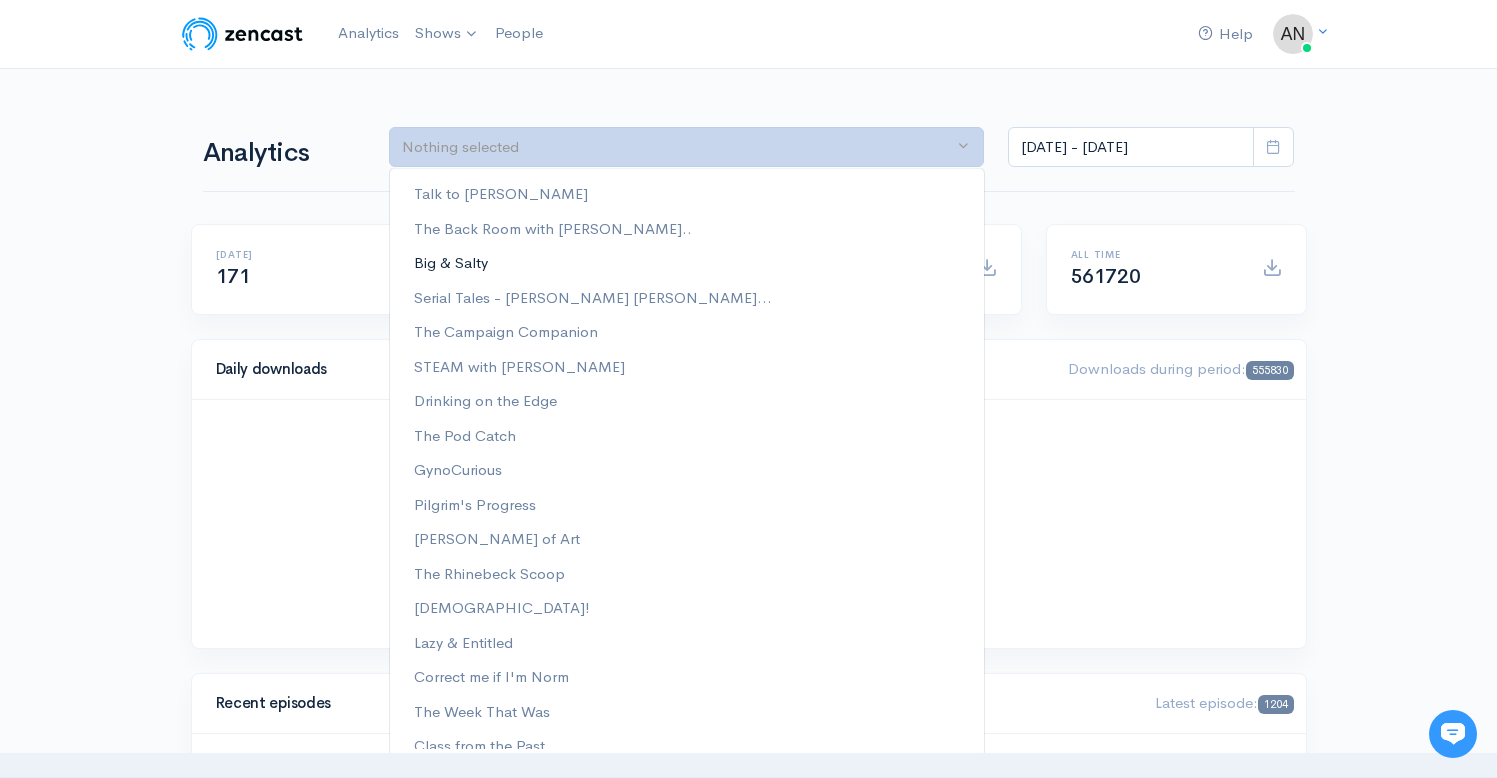 scroll, scrollTop: 256, scrollLeft: 0, axis: vertical 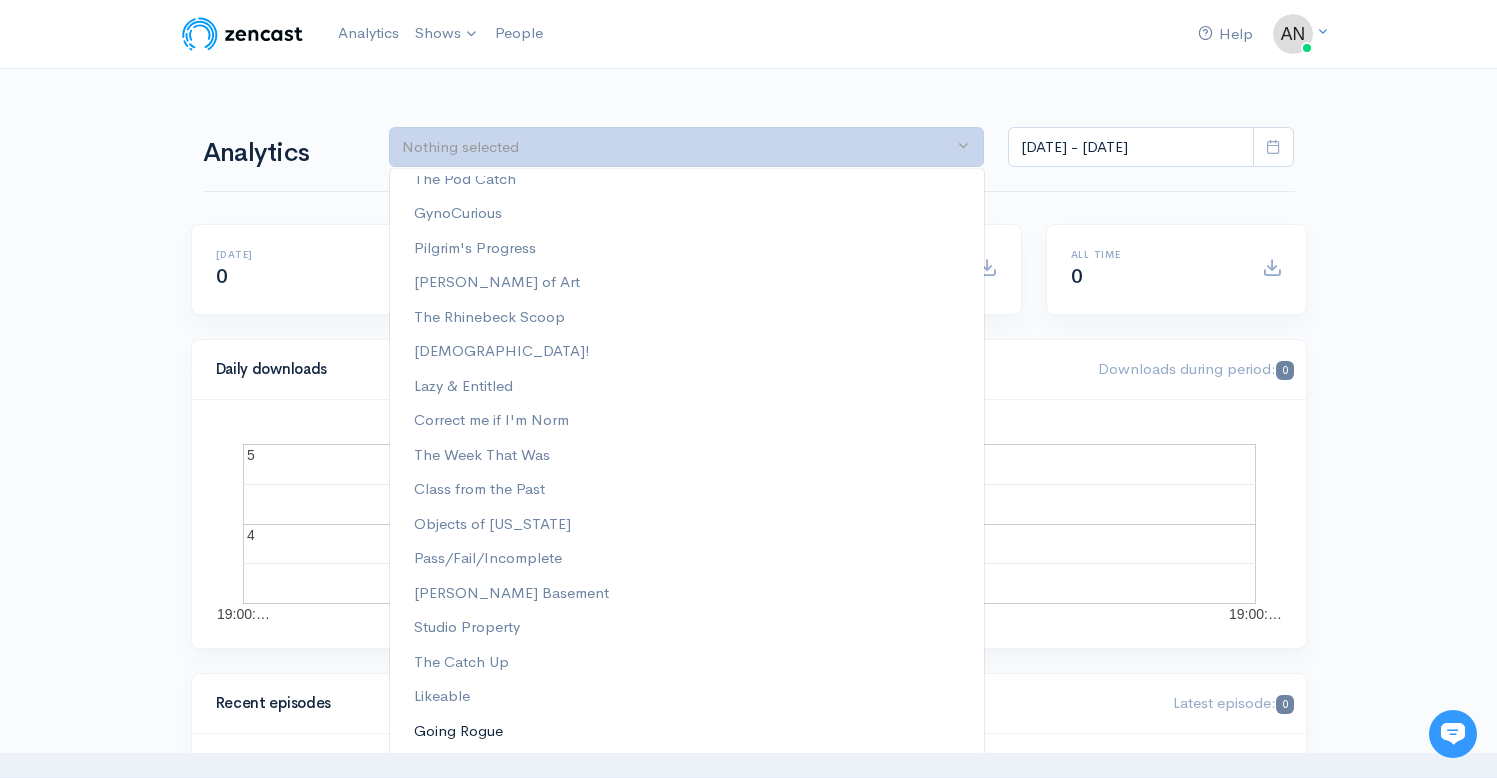 click on "Going Rogue" at bounding box center [458, 731] 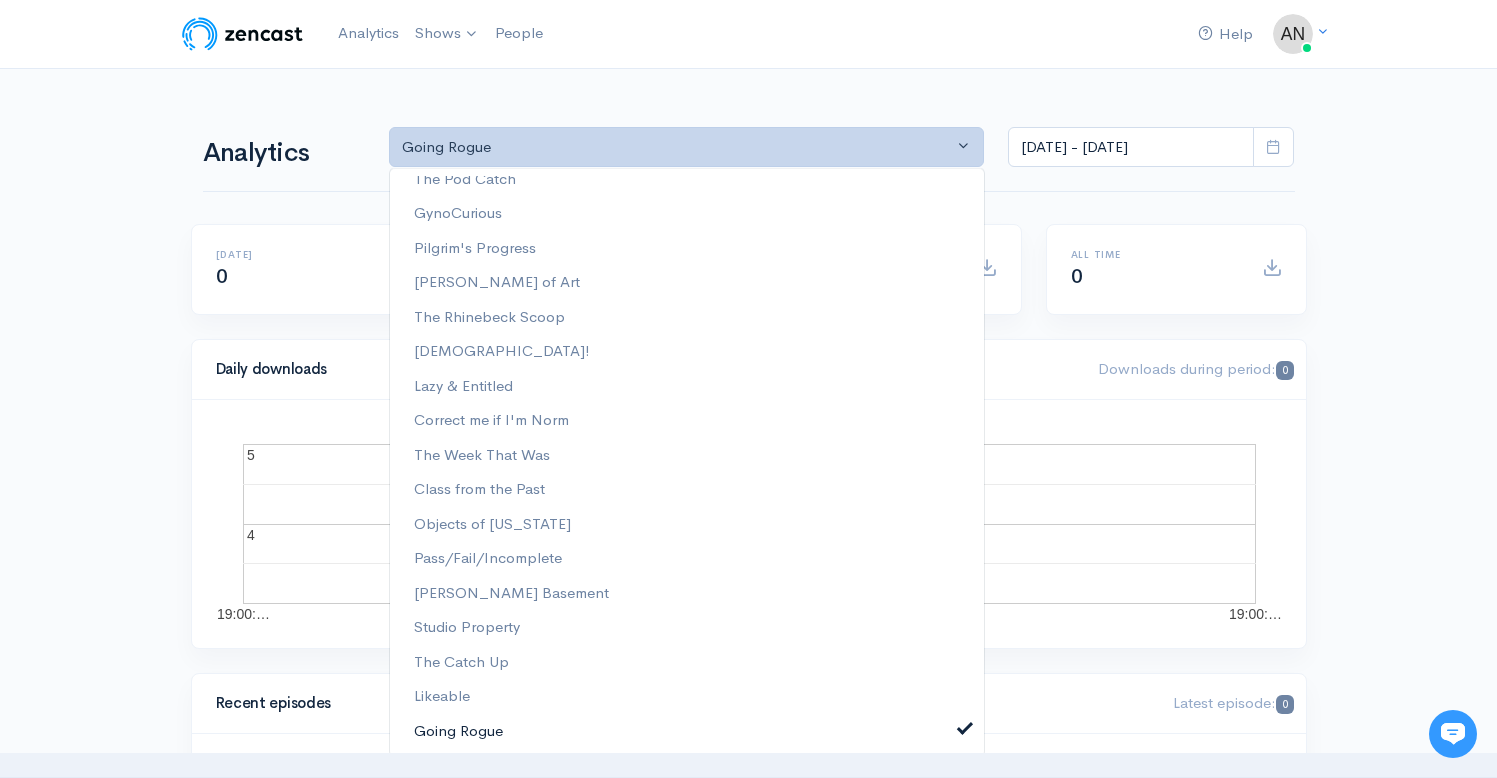 scroll, scrollTop: 524, scrollLeft: 0, axis: vertical 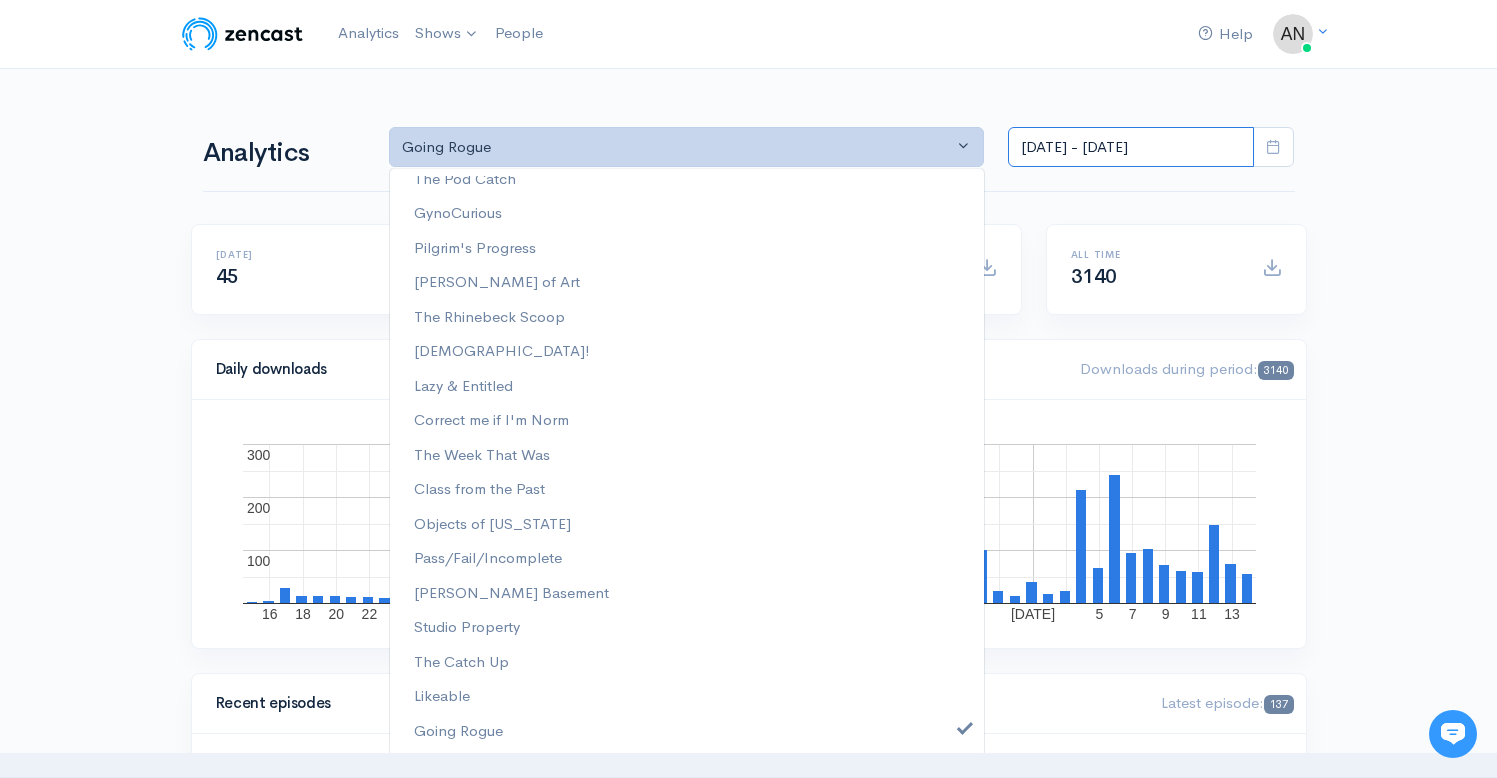 click on "[DATE] - [DATE]" at bounding box center [1131, 147] 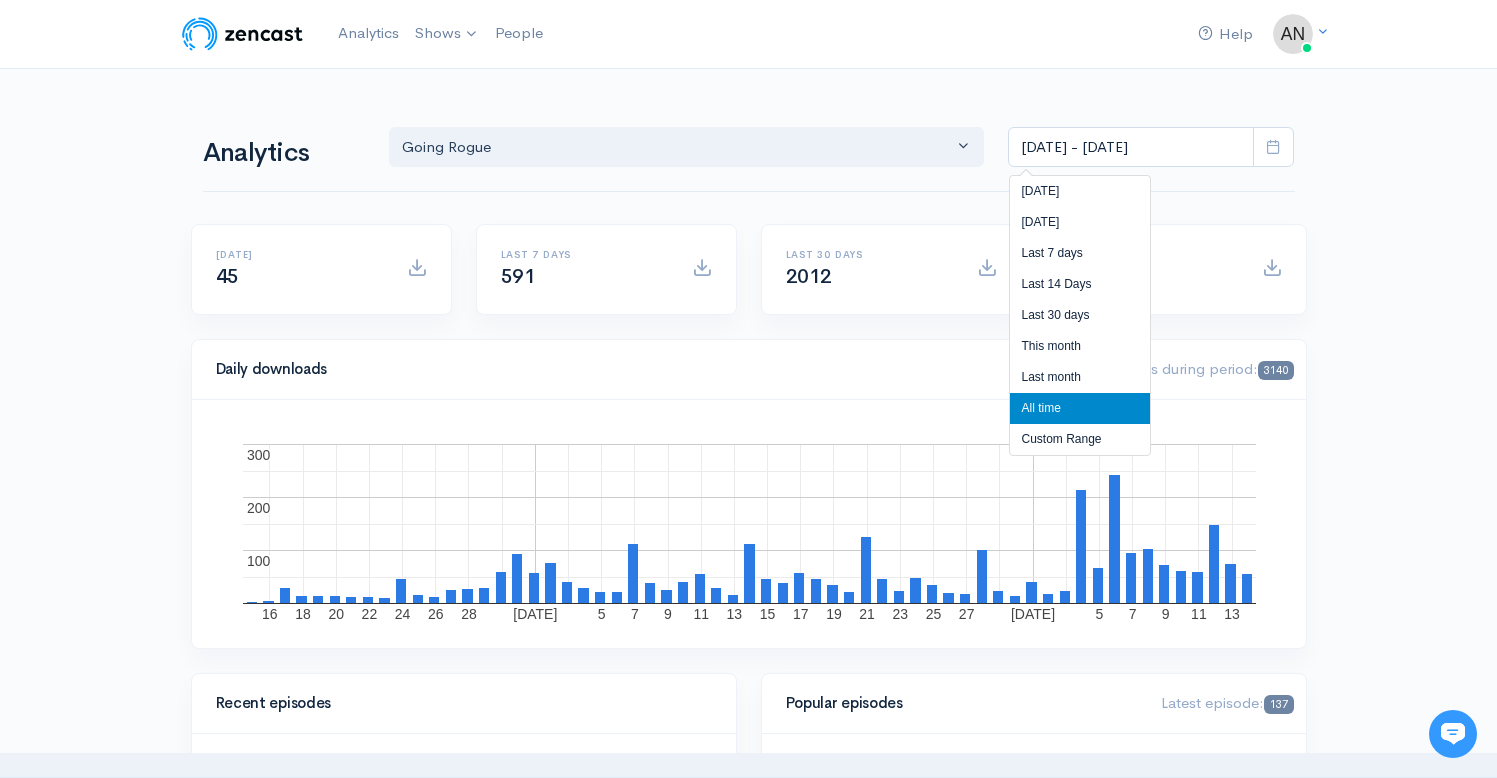 click on "Help
Notifications
View all
Your profile   Team settings     Radio Free Rhinecliff   Current     Logout
Analytics
Shows
Correct me if I'm Norm
The Week That Was
The Back Room with [PERSON_NAME]
Going Rogue
GynoCurious
Likeable
The Catch Up
The Rhinebeck Scoop
[PERSON_NAME] of Art
Drinking on the Edge
Lazy & Entitled
[PERSON_NAME] Basement" at bounding box center (748, 1417) 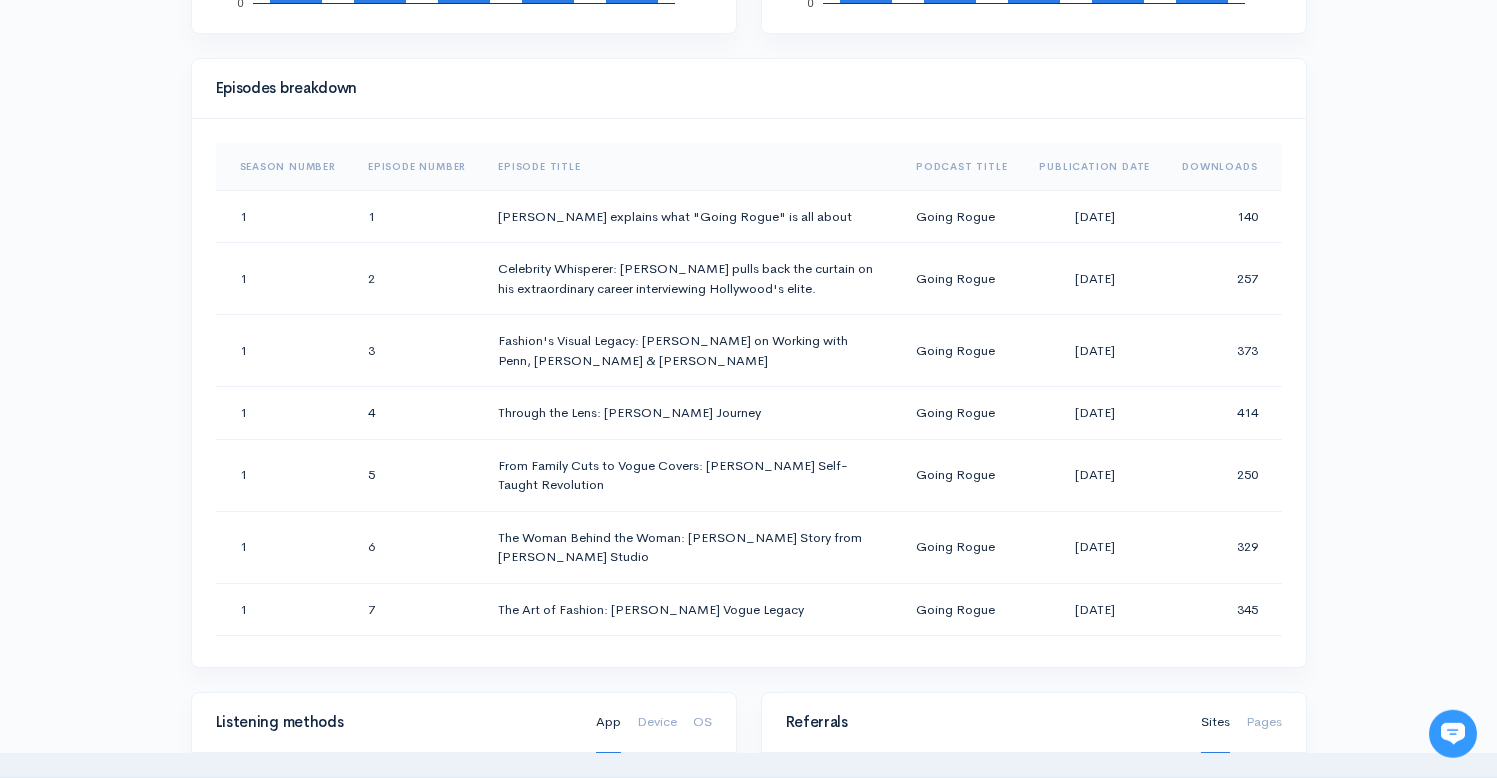 scroll, scrollTop: 946, scrollLeft: 0, axis: vertical 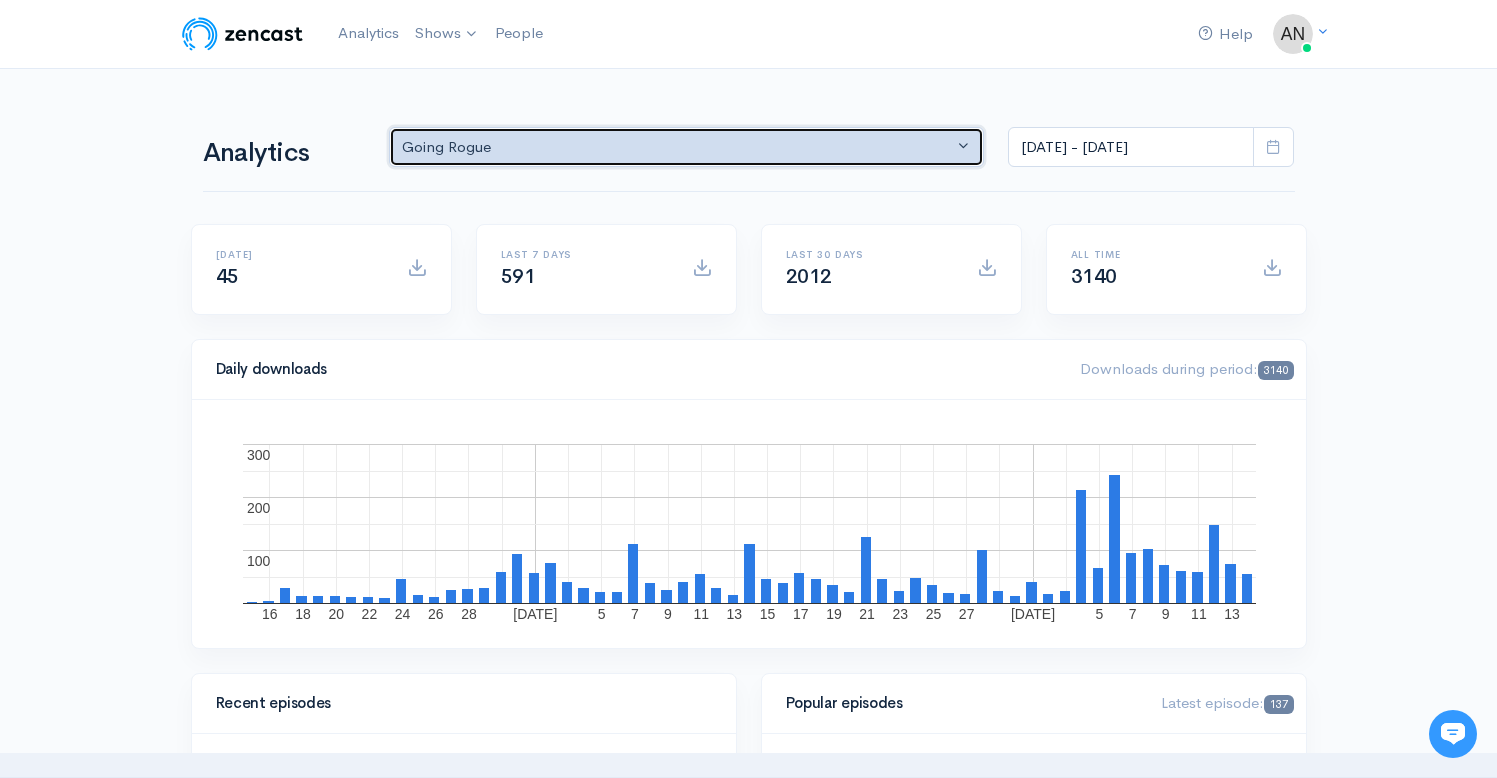 click on "Going Rogue" at bounding box center [678, 147] 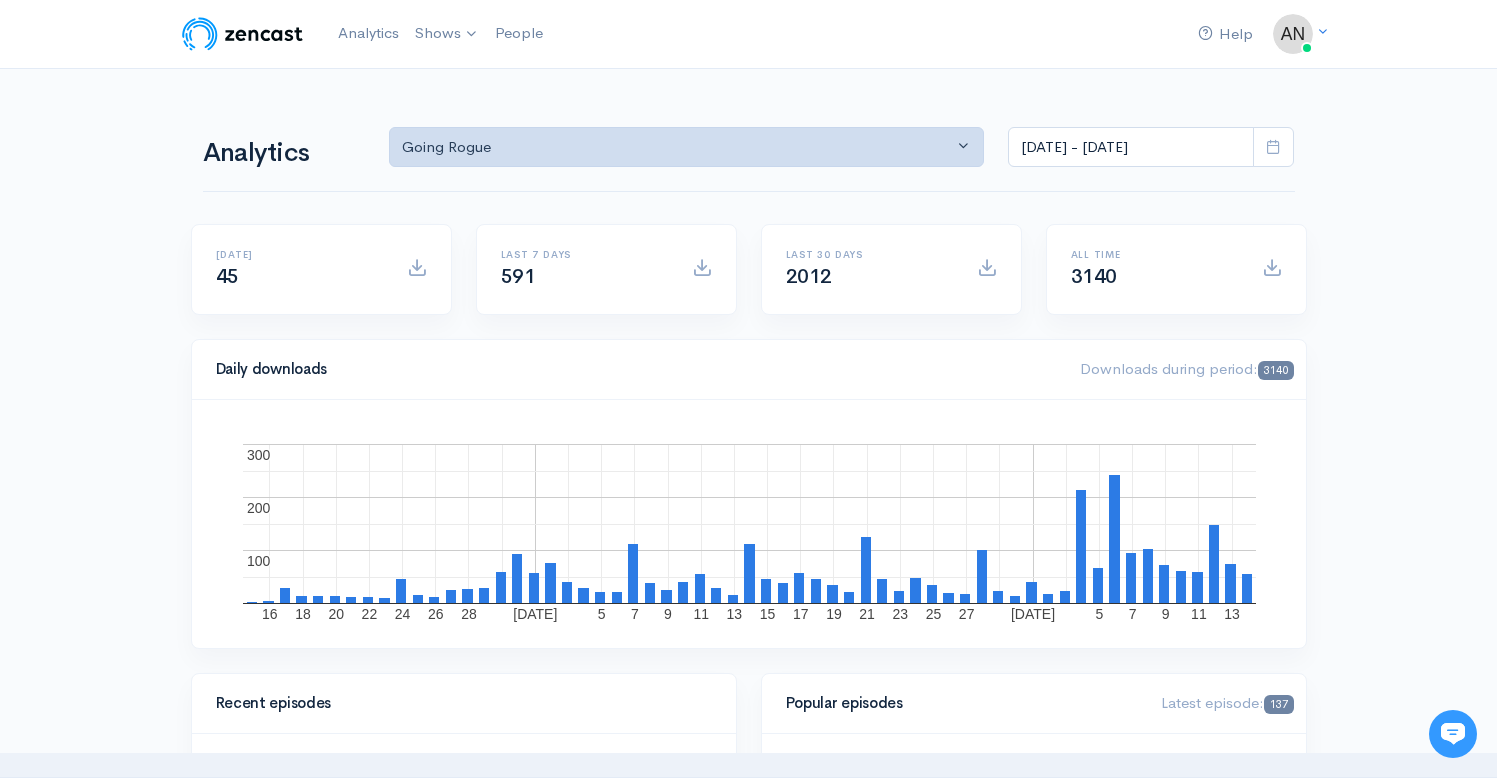 scroll, scrollTop: 0, scrollLeft: 0, axis: both 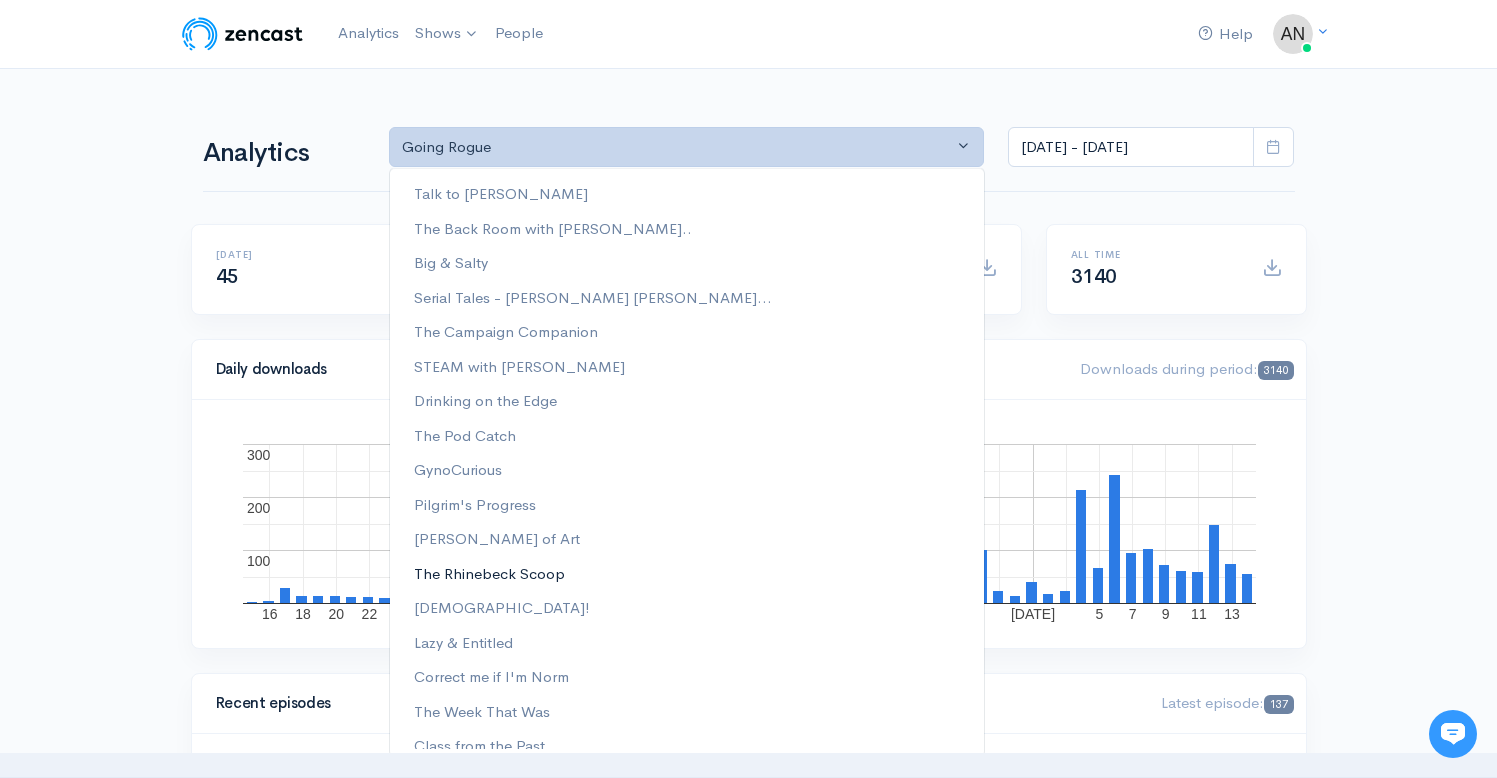 click on "The Rhinebeck Scoop" at bounding box center [687, 573] 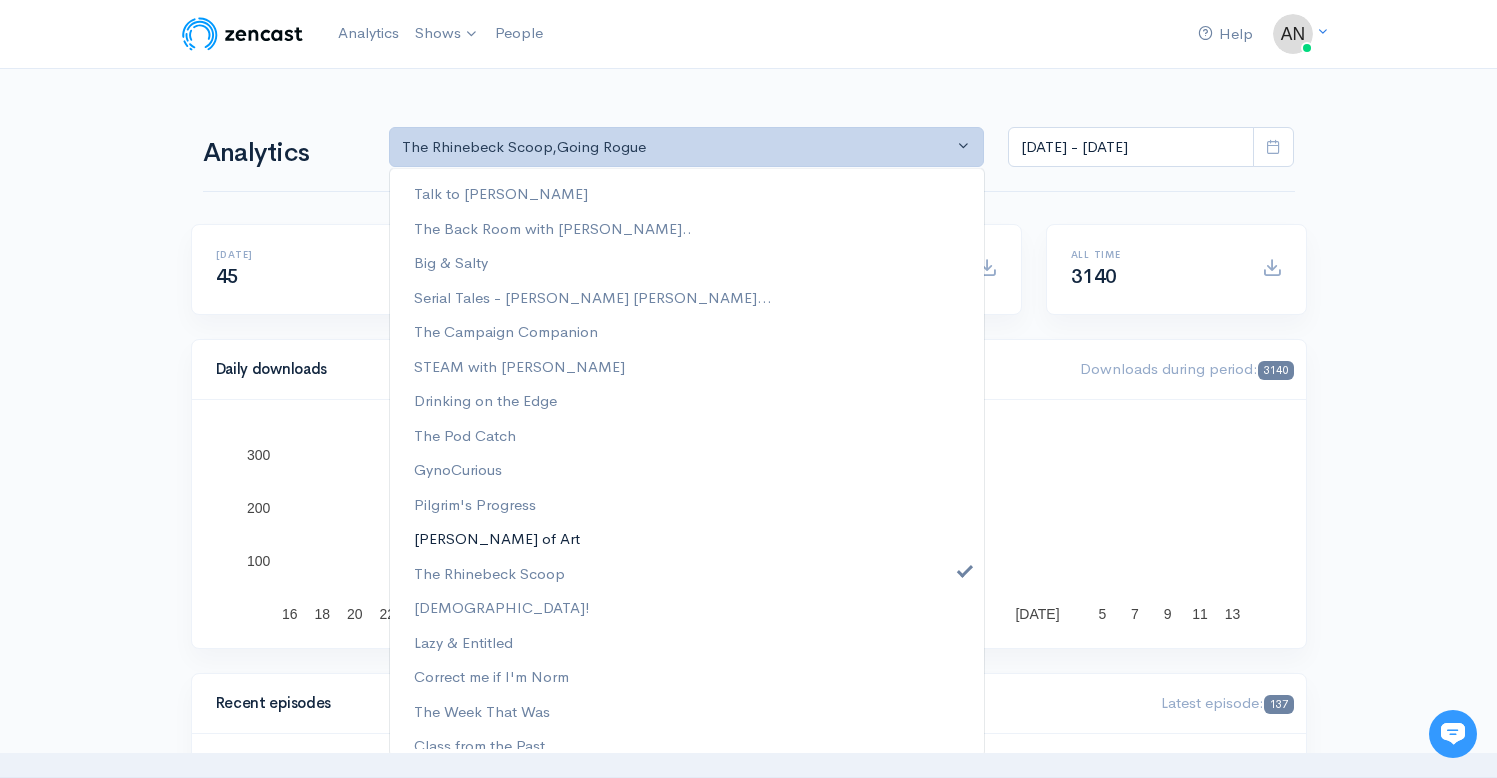 scroll, scrollTop: 256, scrollLeft: 0, axis: vertical 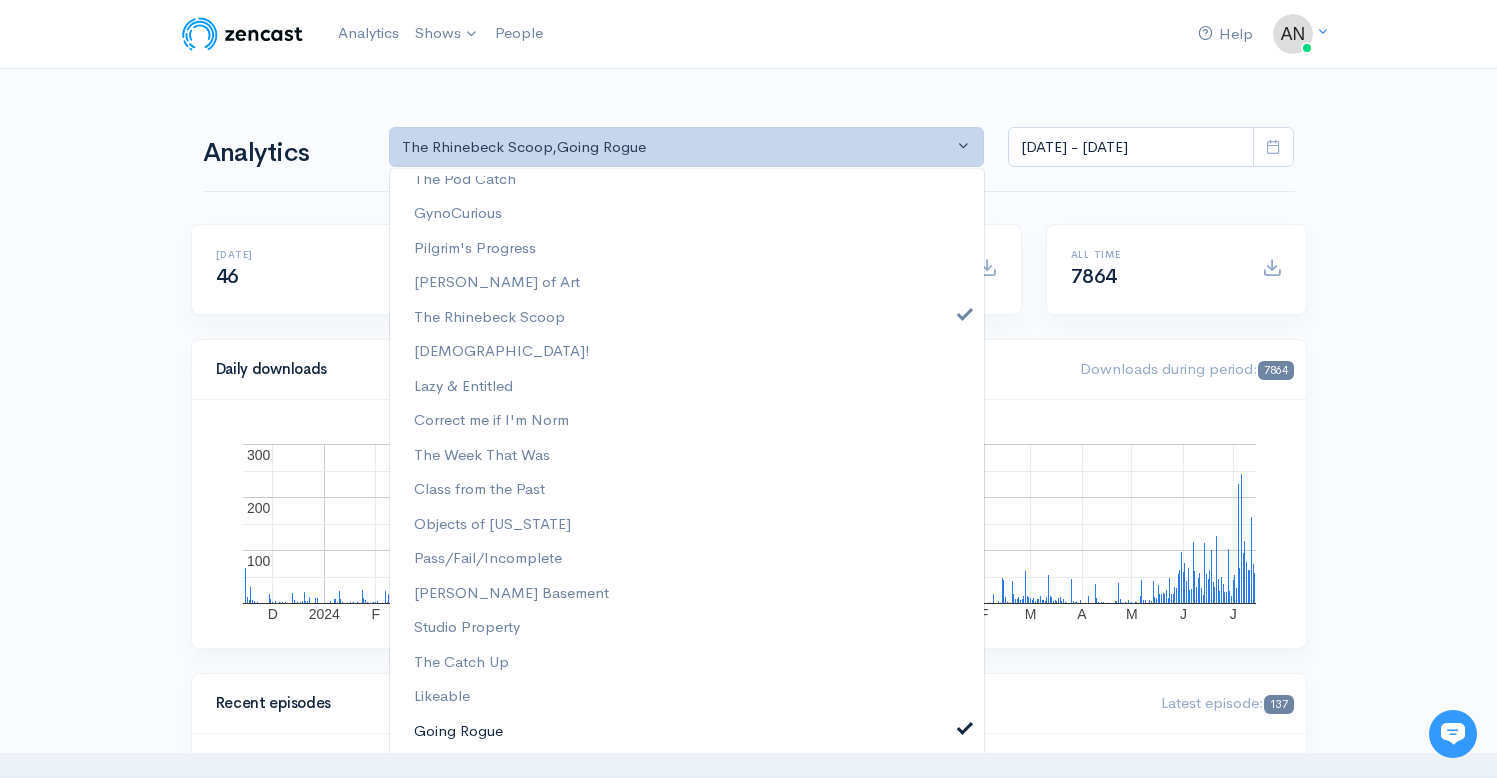 click on "Going Rogue" at bounding box center (687, 731) 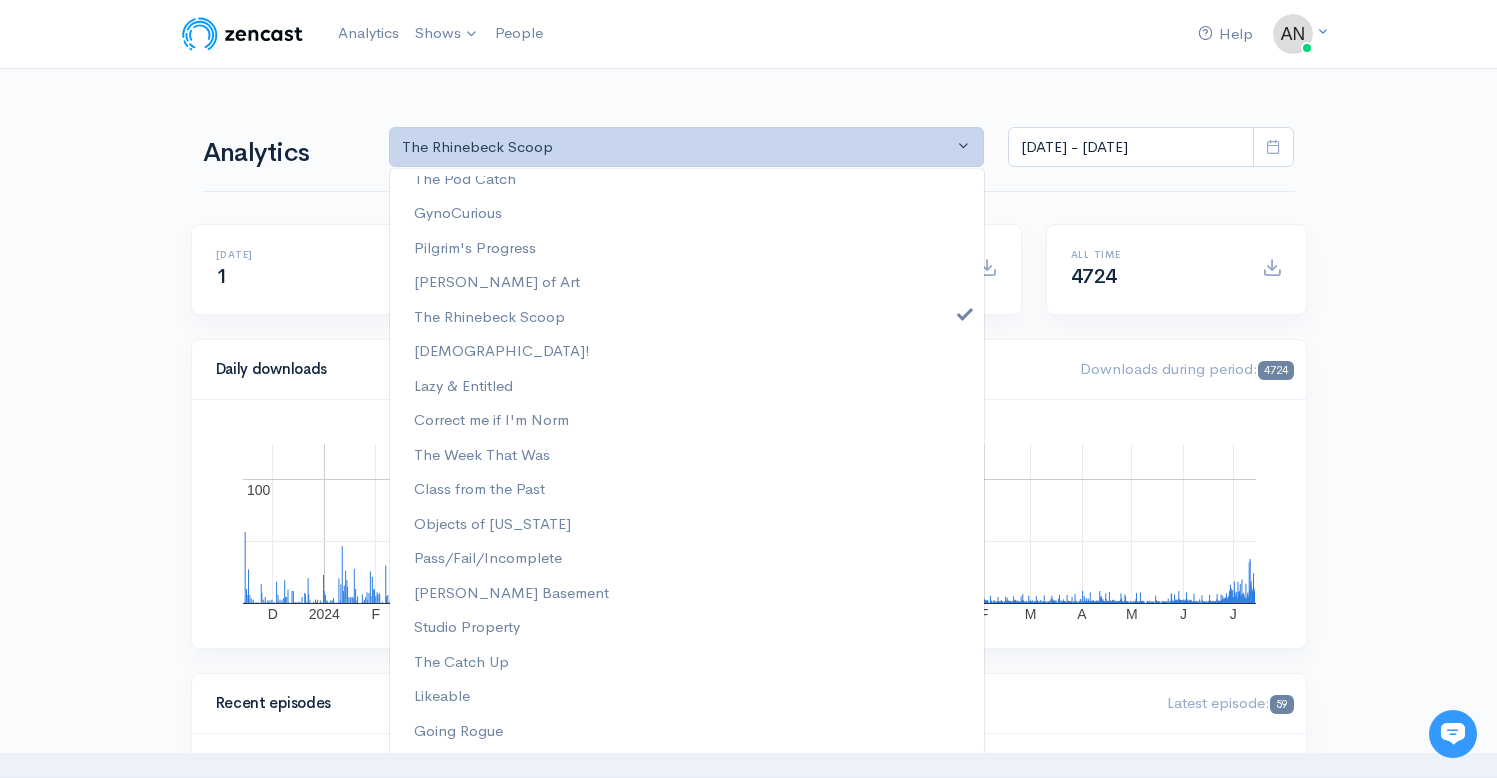 click on "Help
Notifications
View all
Your profile   Team settings     Radio Free Rhinecliff   Current     Logout
Analytics
Shows
Correct me if I'm Norm
The Week That Was
The Back Room with [PERSON_NAME]
Going Rogue
GynoCurious
Likeable
The Catch Up
The Rhinebeck Scoop
[PERSON_NAME] of Art
Drinking on the Edge
Lazy & Entitled
[PERSON_NAME] Basement" at bounding box center (748, 1417) 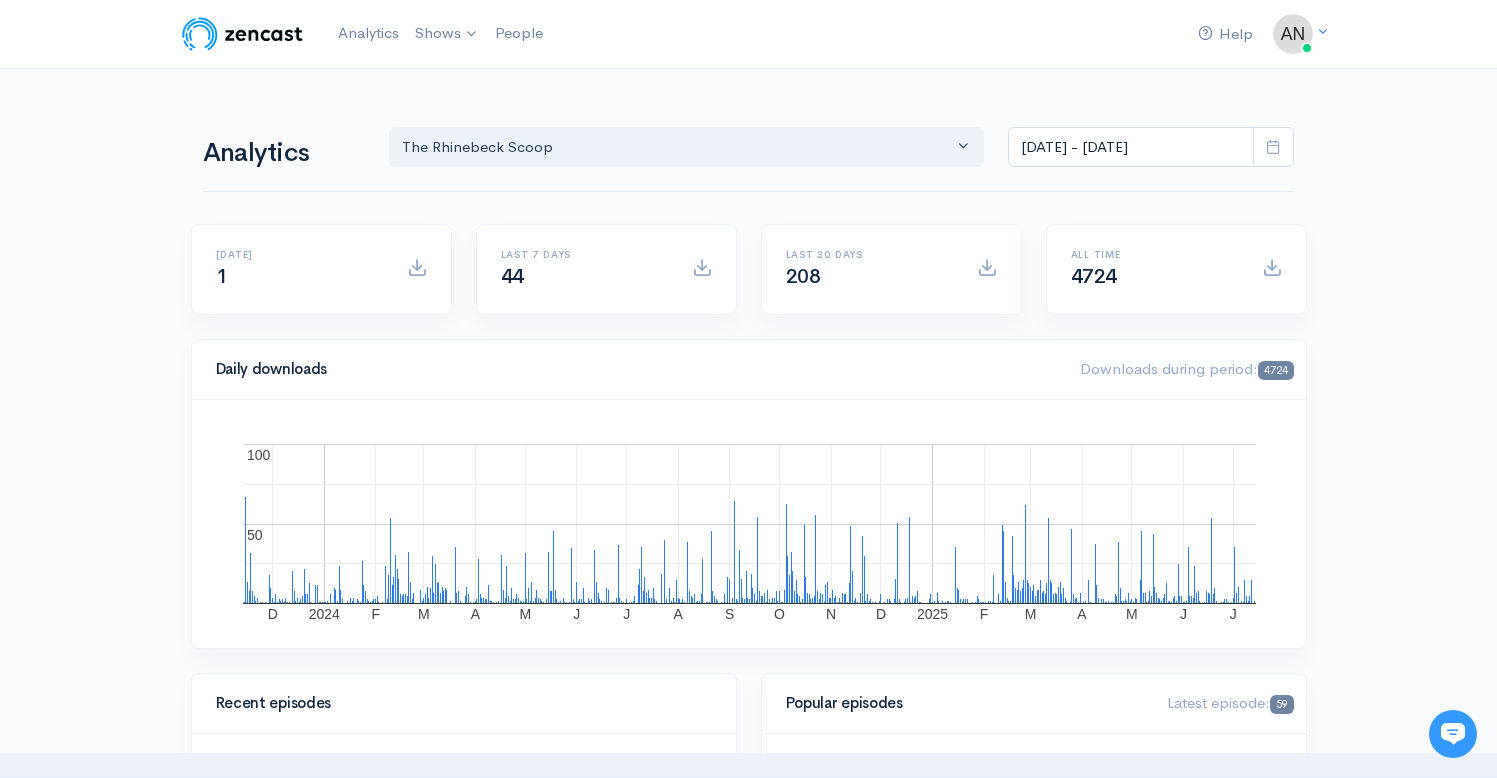 click on "Help
Notifications
View all
Your profile   Team settings     Radio Free Rhinecliff   Current     Logout
Analytics
Shows
Correct me if I'm Norm
The Week That Was
The Back Room with [PERSON_NAME]
Going Rogue
GynoCurious
Likeable
The Catch Up
The Rhinebeck Scoop
[PERSON_NAME] of Art
Drinking on the Edge
Lazy & Entitled
[PERSON_NAME] Basement" at bounding box center [748, 1417] 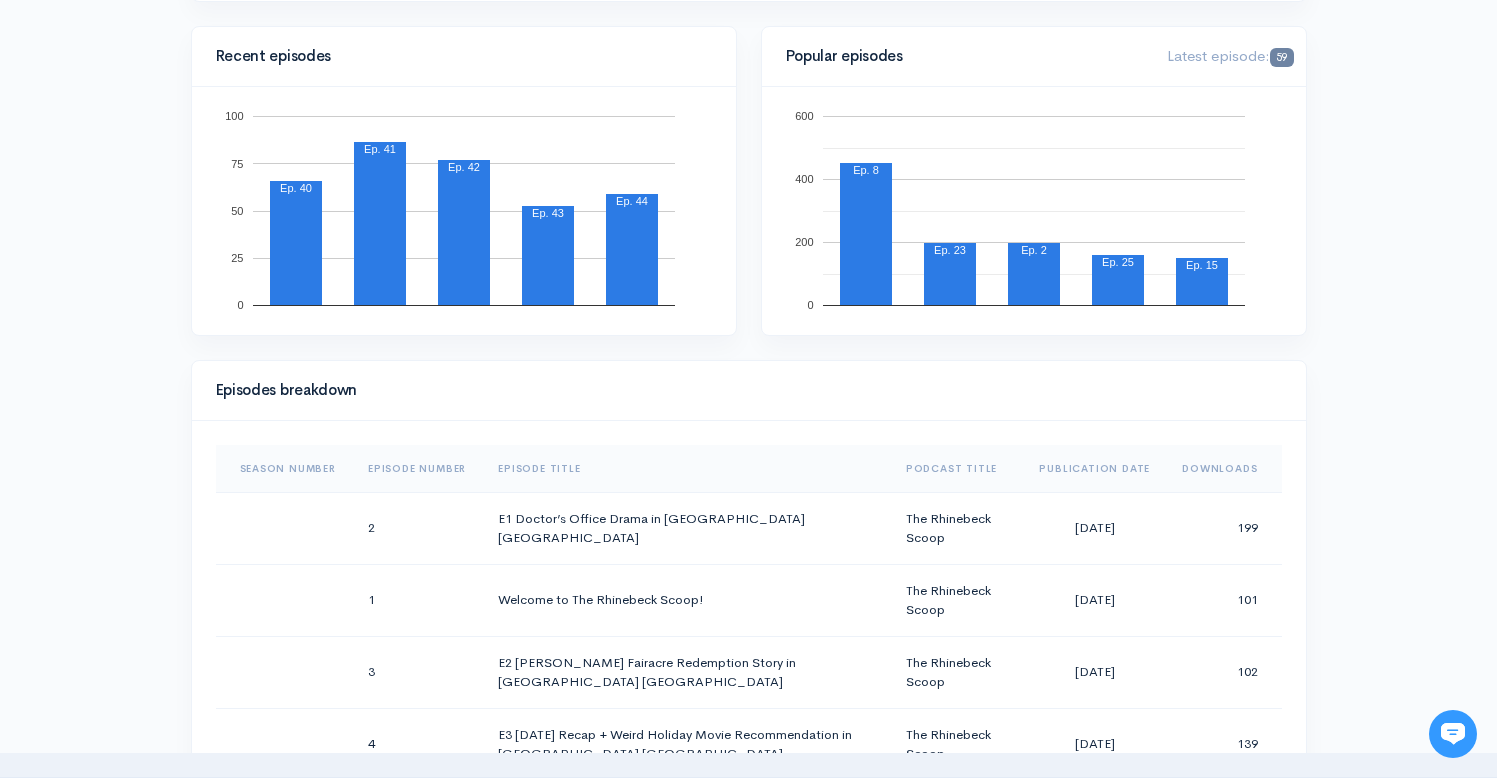 scroll, scrollTop: 942, scrollLeft: 0, axis: vertical 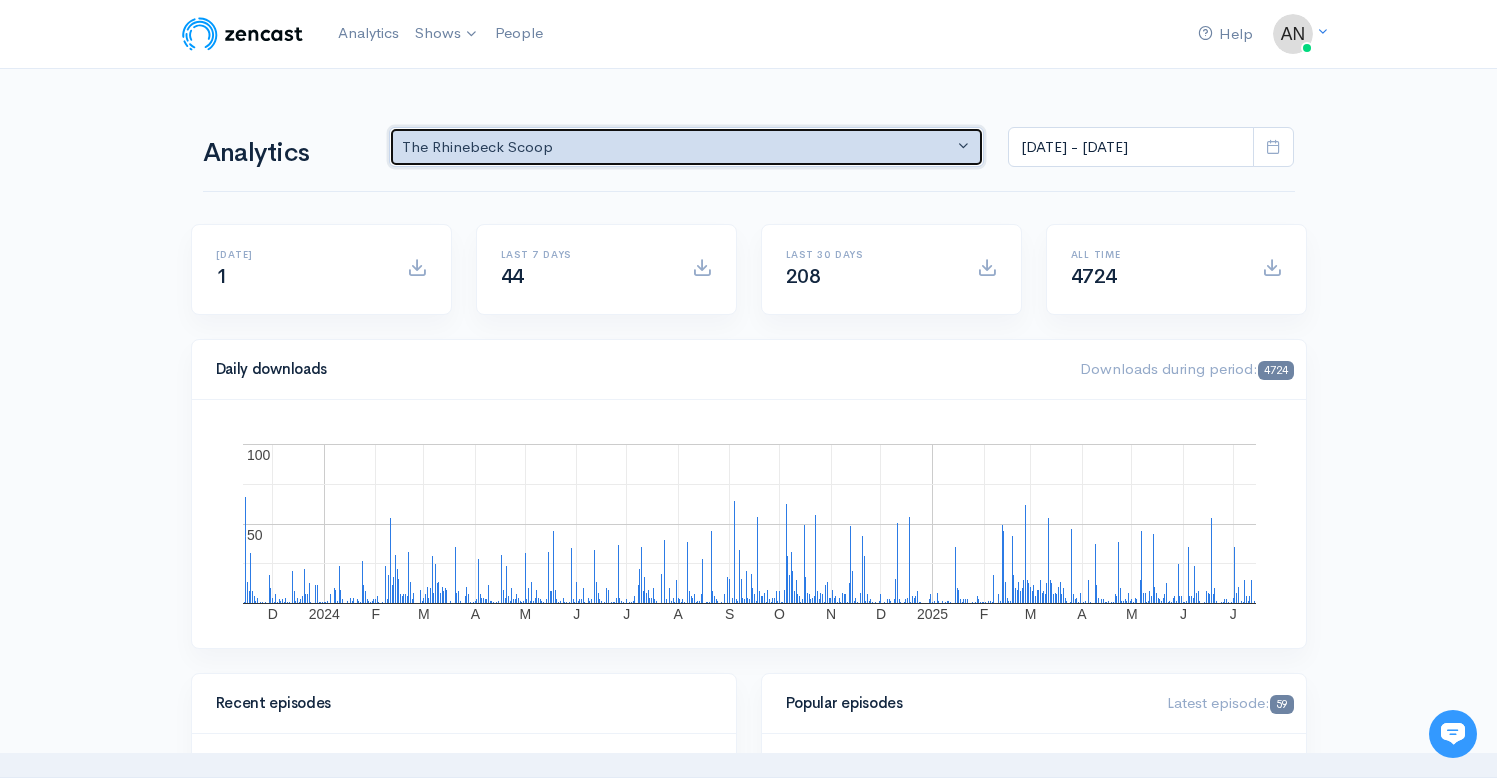 click on "The Rhinebeck Scoop" at bounding box center [678, 147] 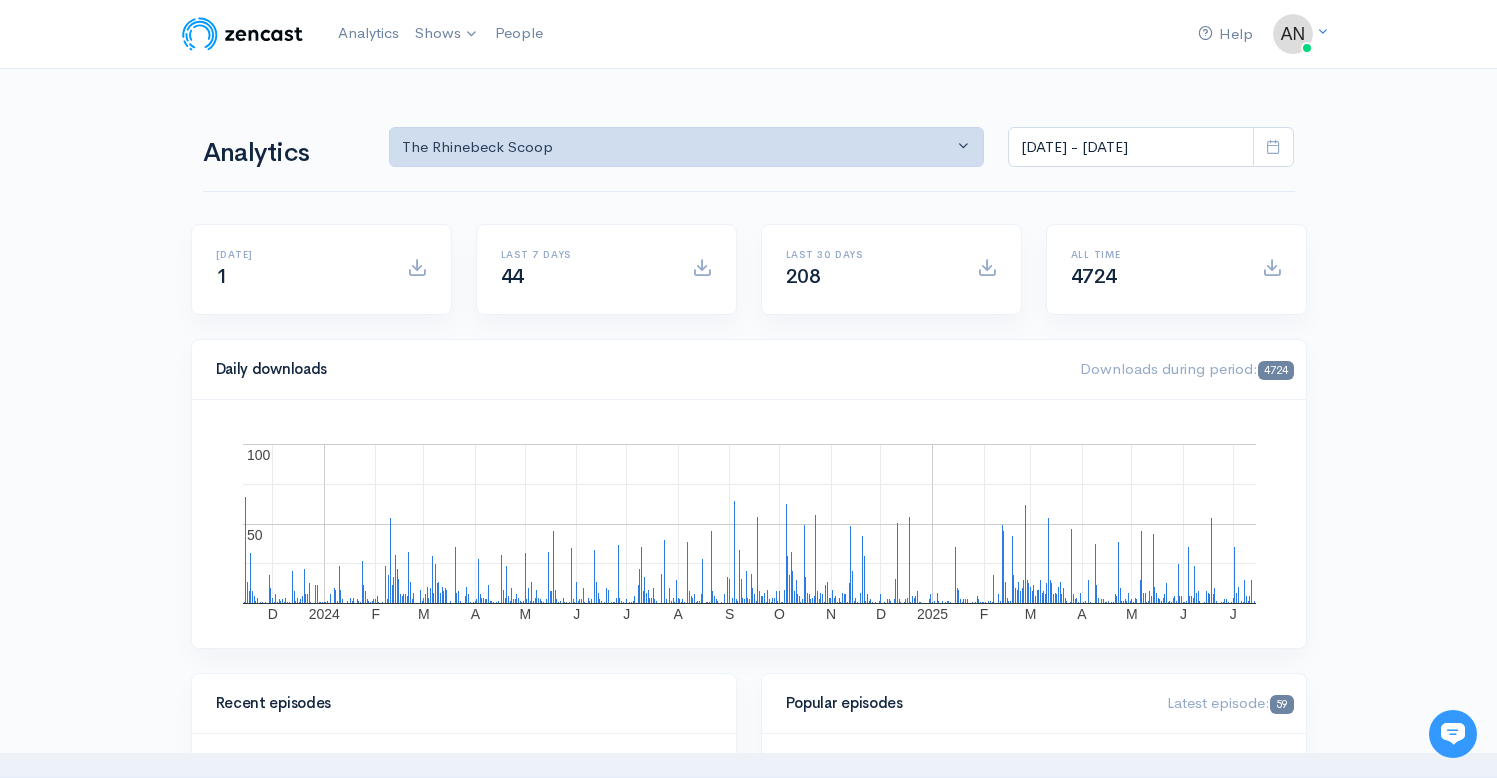 scroll, scrollTop: 0, scrollLeft: 0, axis: both 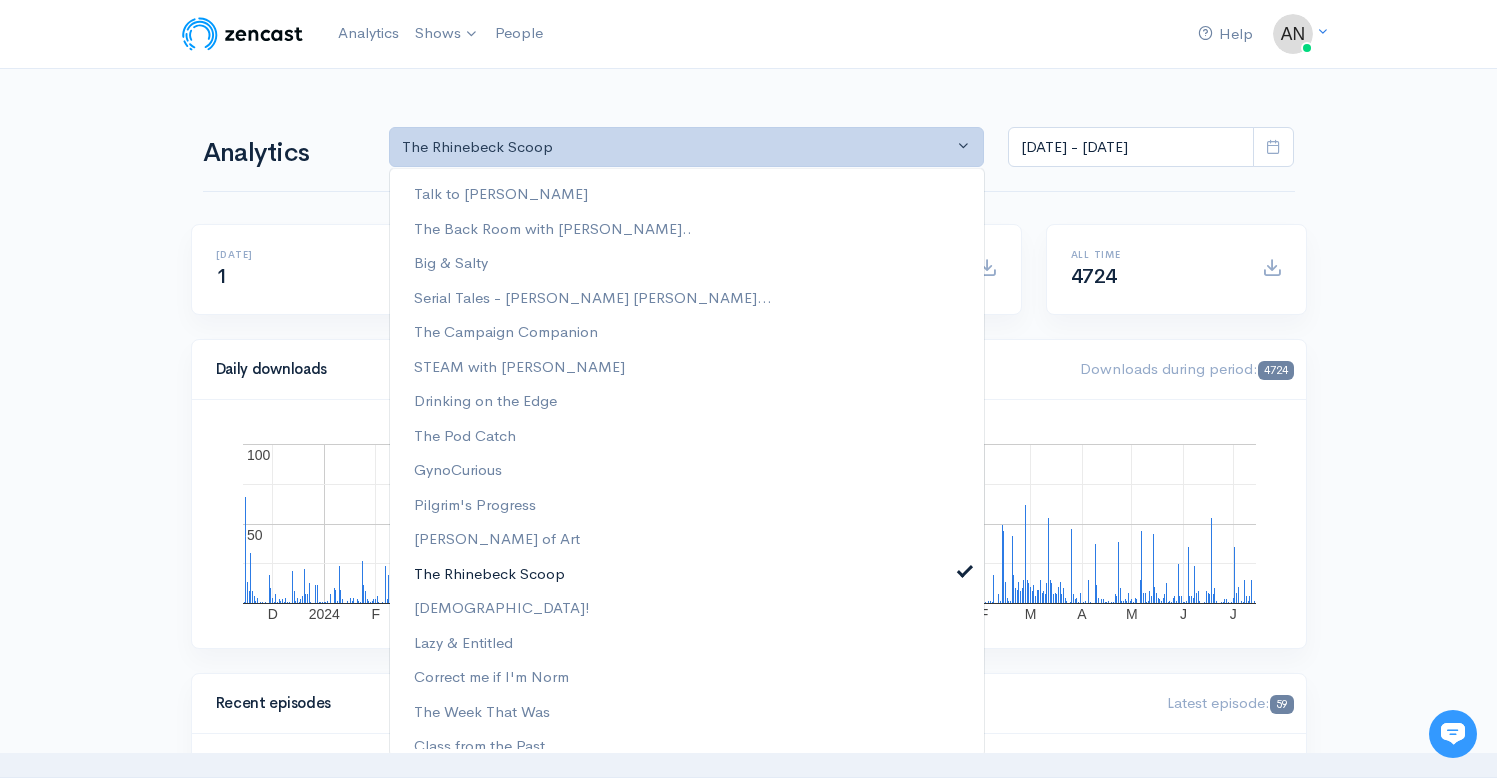 click on "The Rhinebeck Scoop" at bounding box center (687, 573) 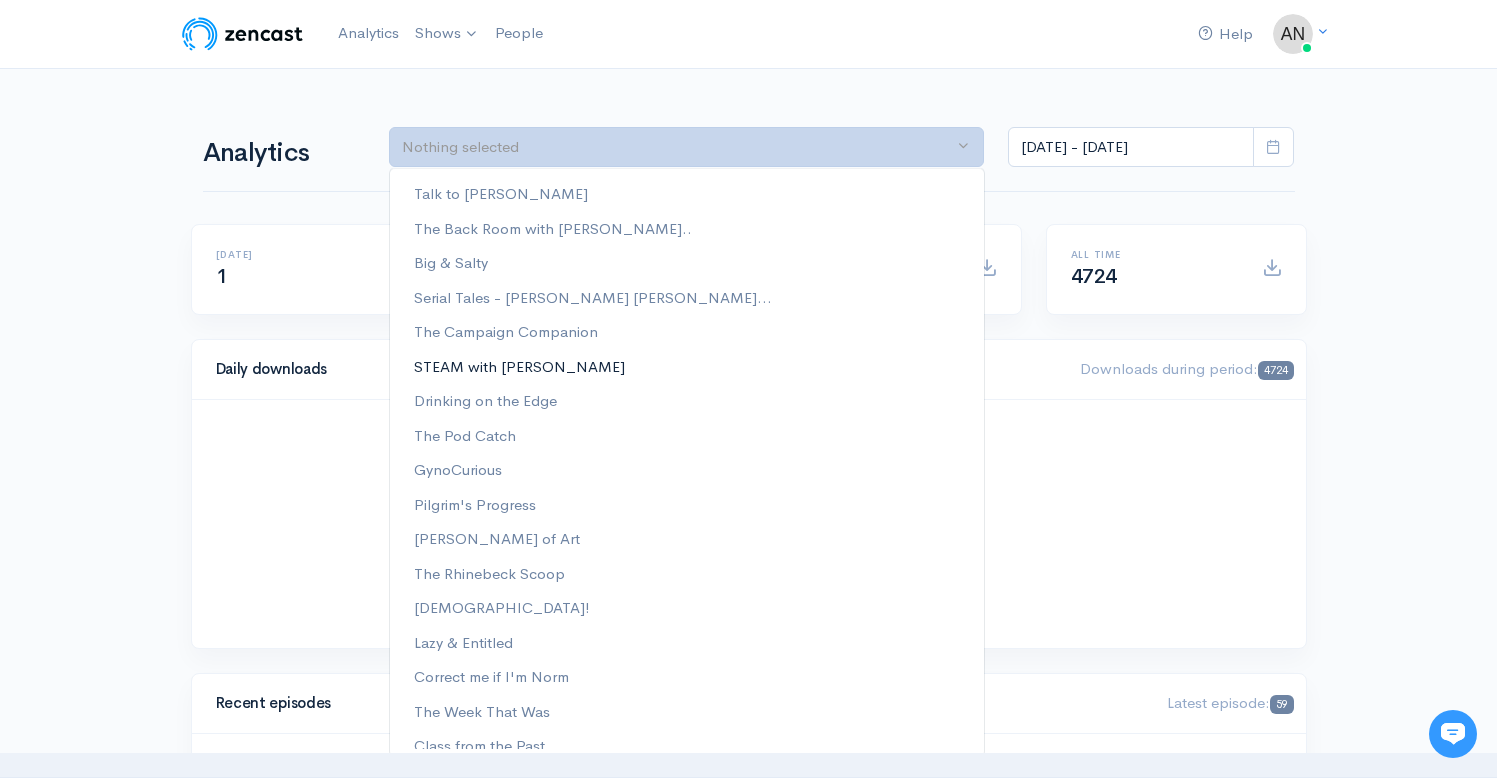 scroll, scrollTop: 256, scrollLeft: 0, axis: vertical 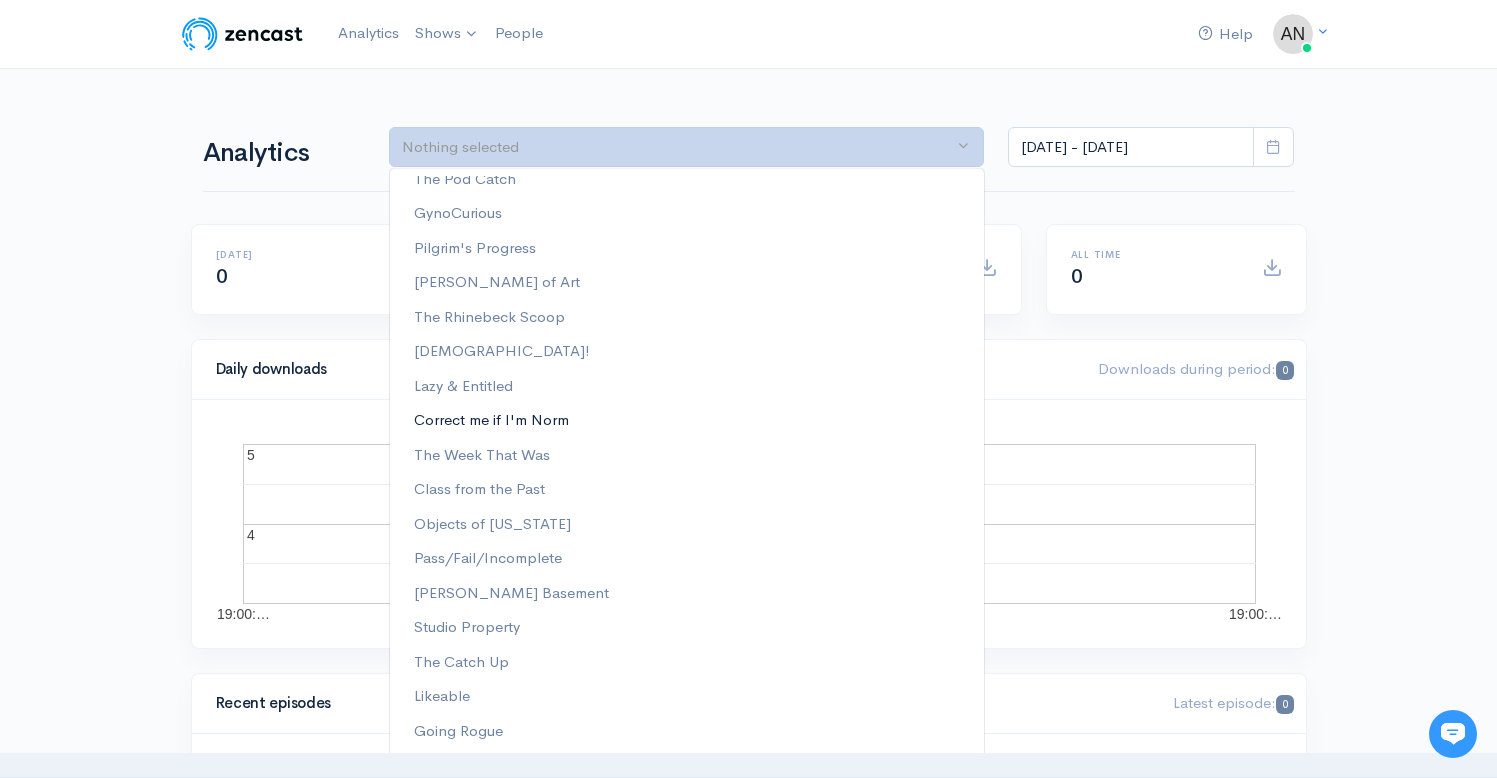 click on "Correct me if I'm Norm" at bounding box center [491, 420] 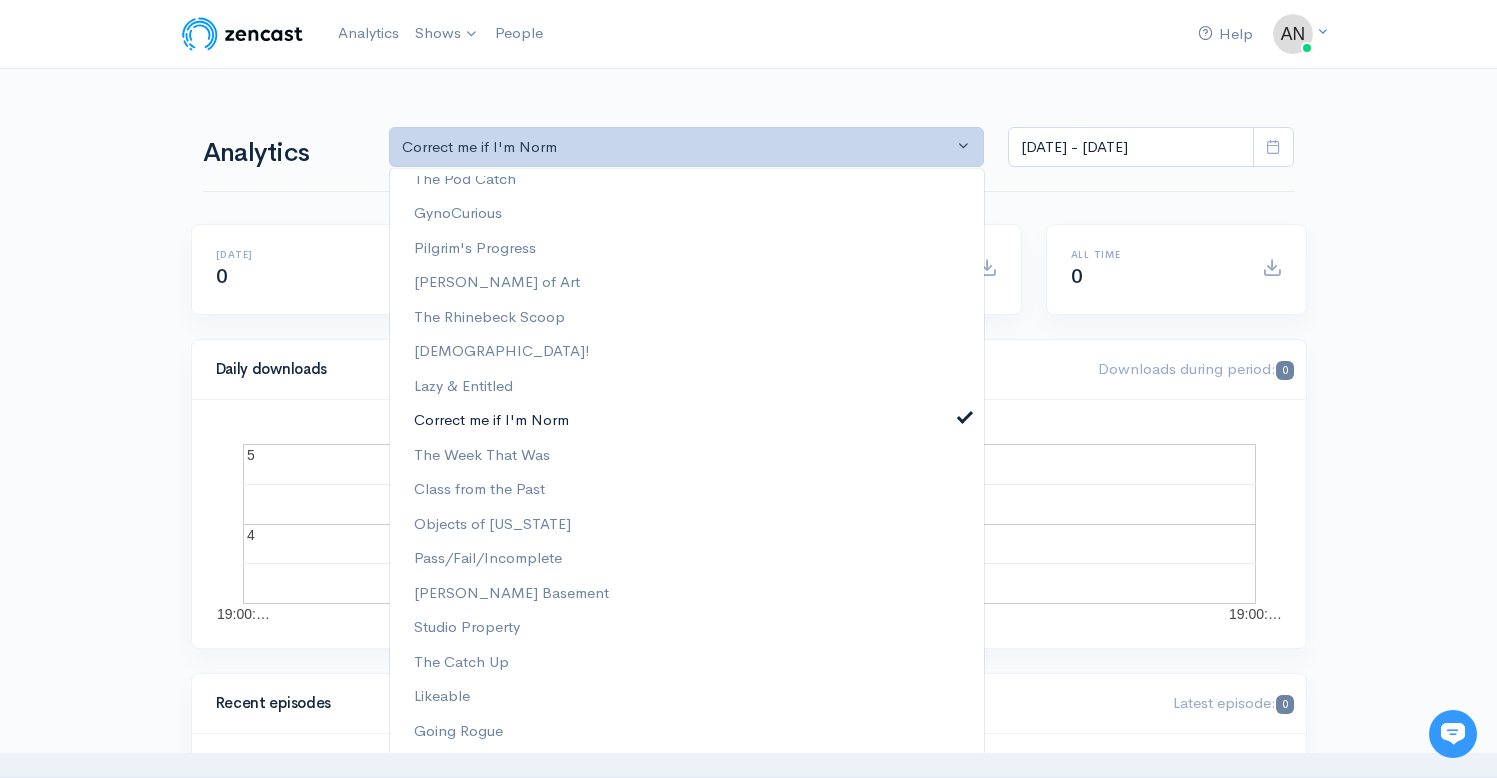 scroll, scrollTop: 312, scrollLeft: 0, axis: vertical 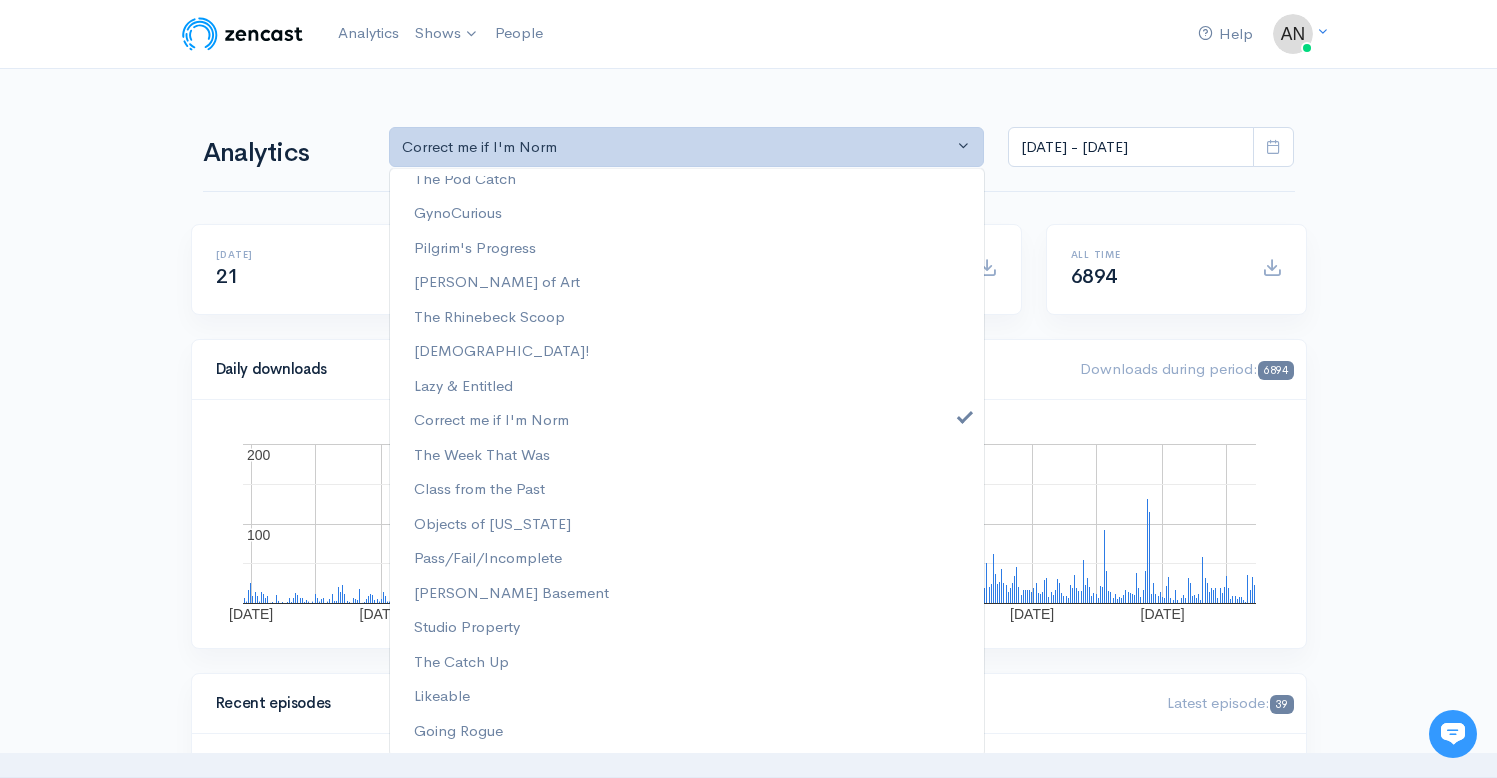 click on "Help
Notifications
View all
Your profile   Team settings     Radio Free Rhinecliff   Current     Logout
Analytics
Shows
Correct me if I'm Norm
The Week That Was
The Back Room with [PERSON_NAME]
Going Rogue
GynoCurious
Likeable
The Catch Up
The Rhinebeck Scoop
[PERSON_NAME] of Art
Drinking on the Edge
Lazy & Entitled
[PERSON_NAME] Basement" at bounding box center [748, 1417] 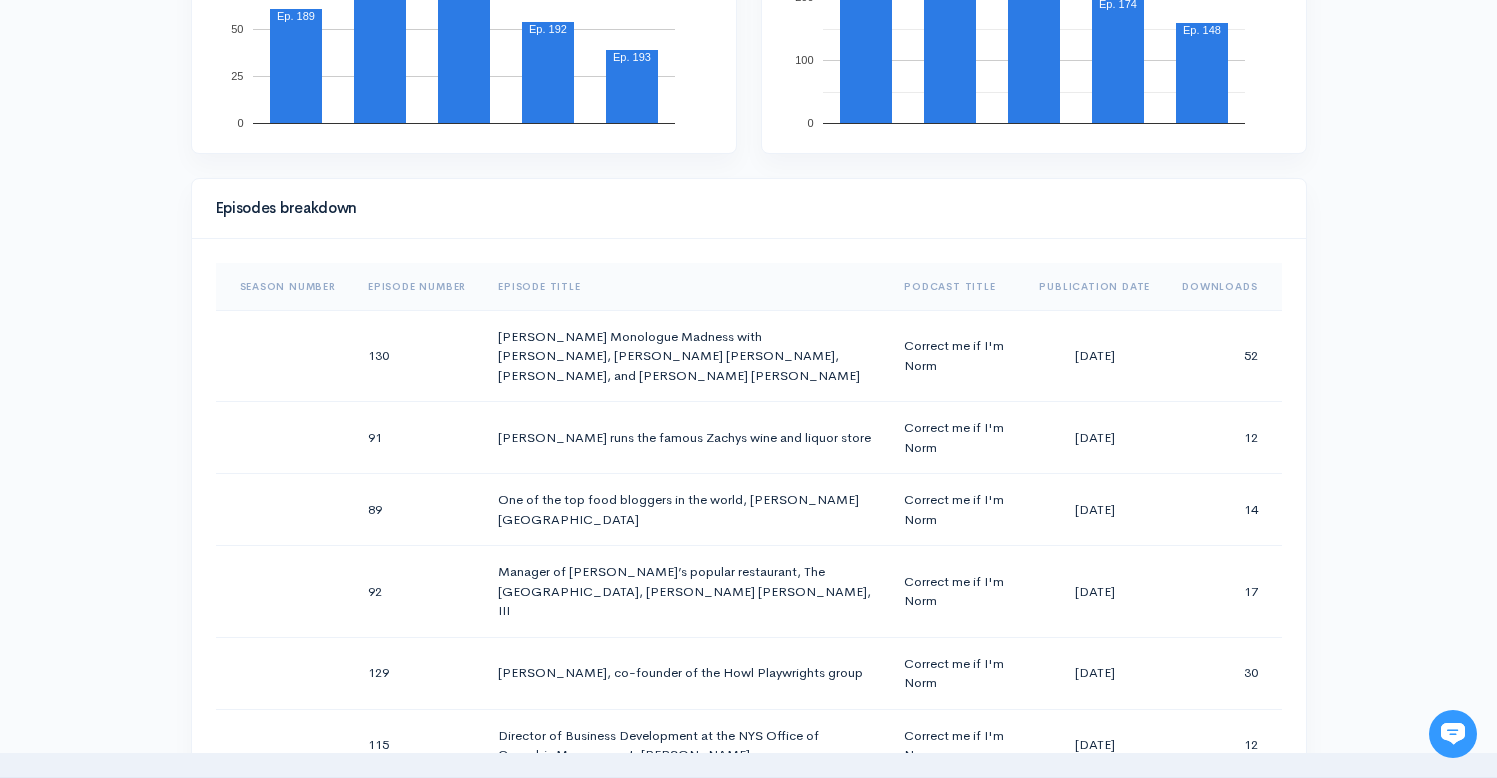 scroll, scrollTop: 906, scrollLeft: 0, axis: vertical 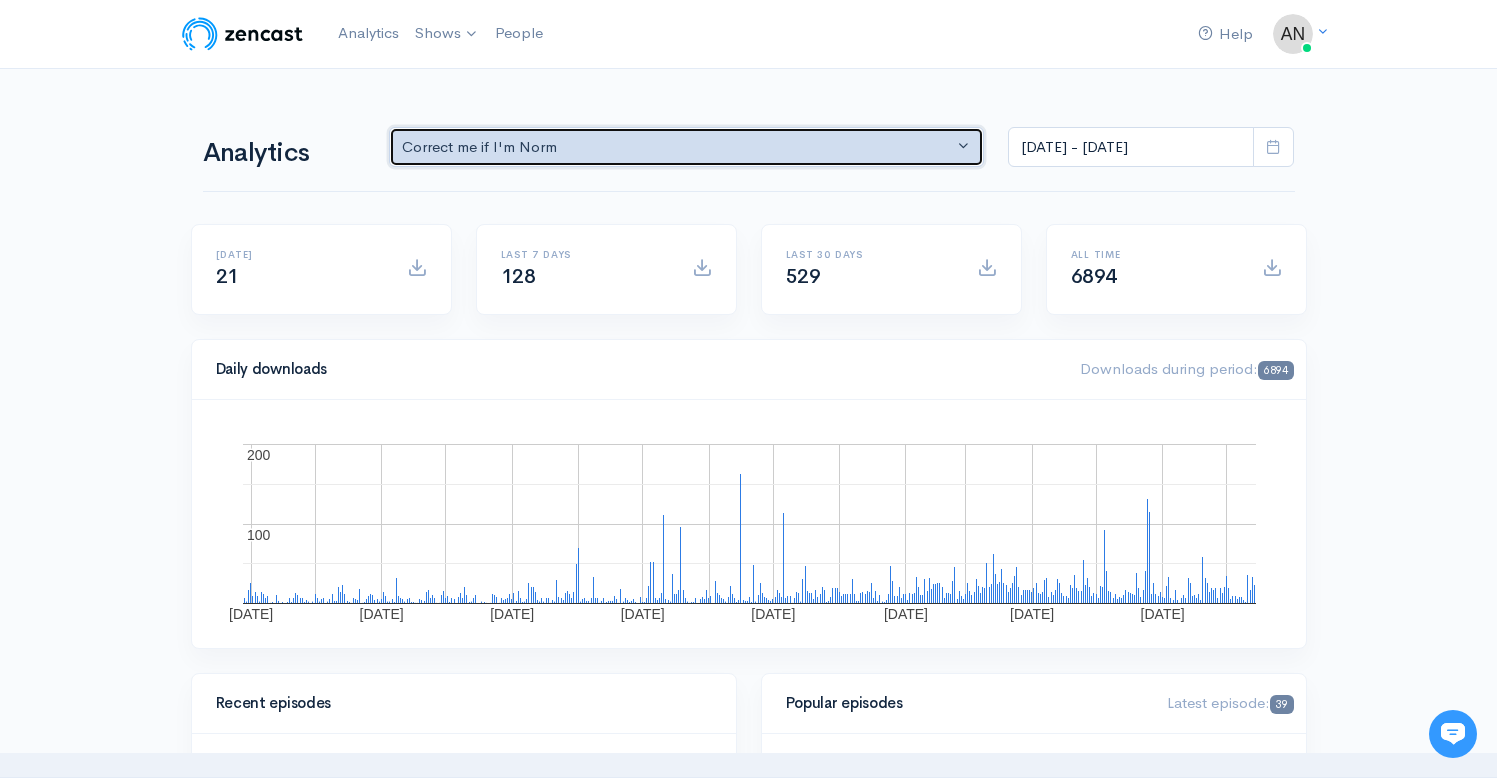 click on "Correct me if I'm Norm" at bounding box center [678, 147] 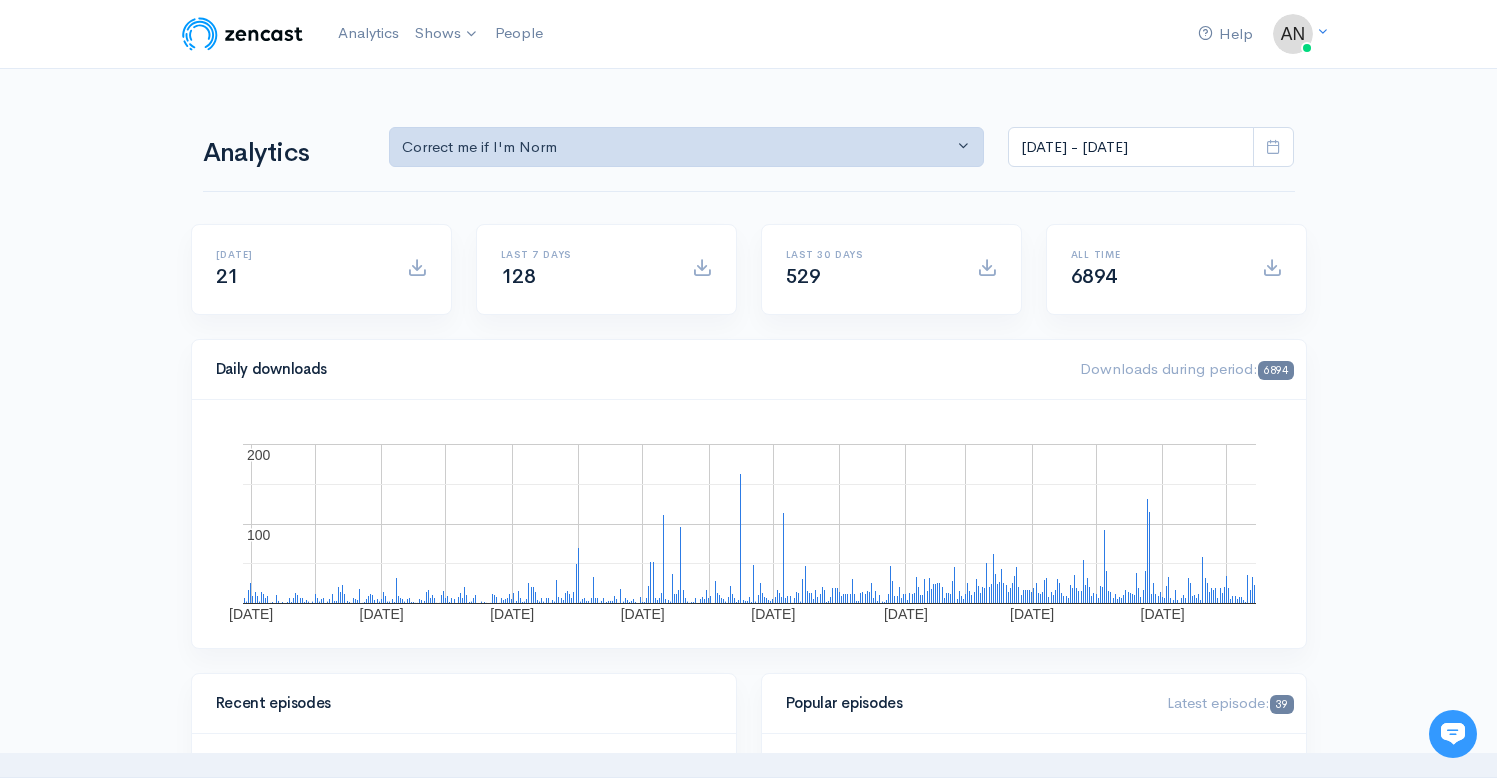 scroll, scrollTop: 0, scrollLeft: 0, axis: both 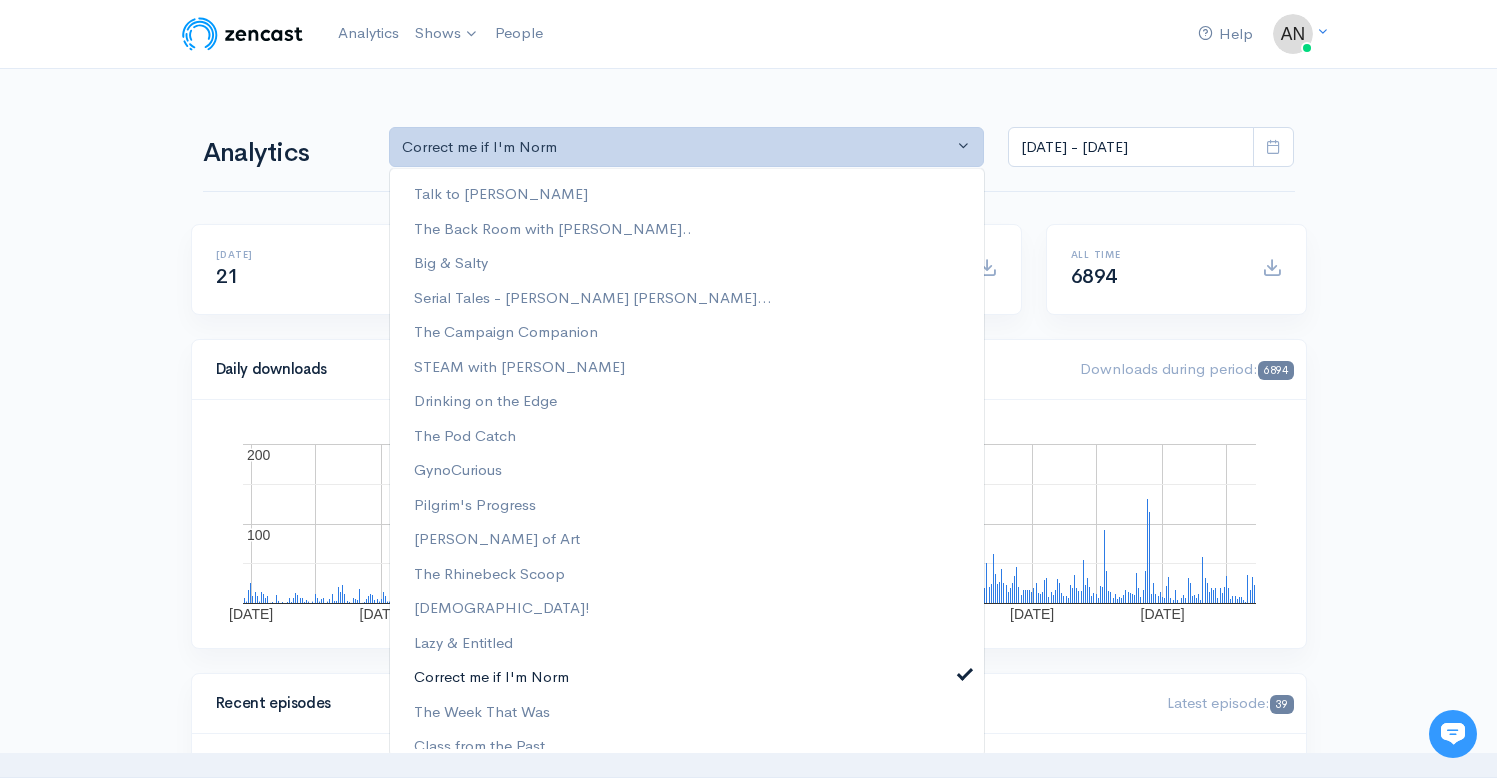 click on "Correct me if I'm Norm" at bounding box center (687, 676) 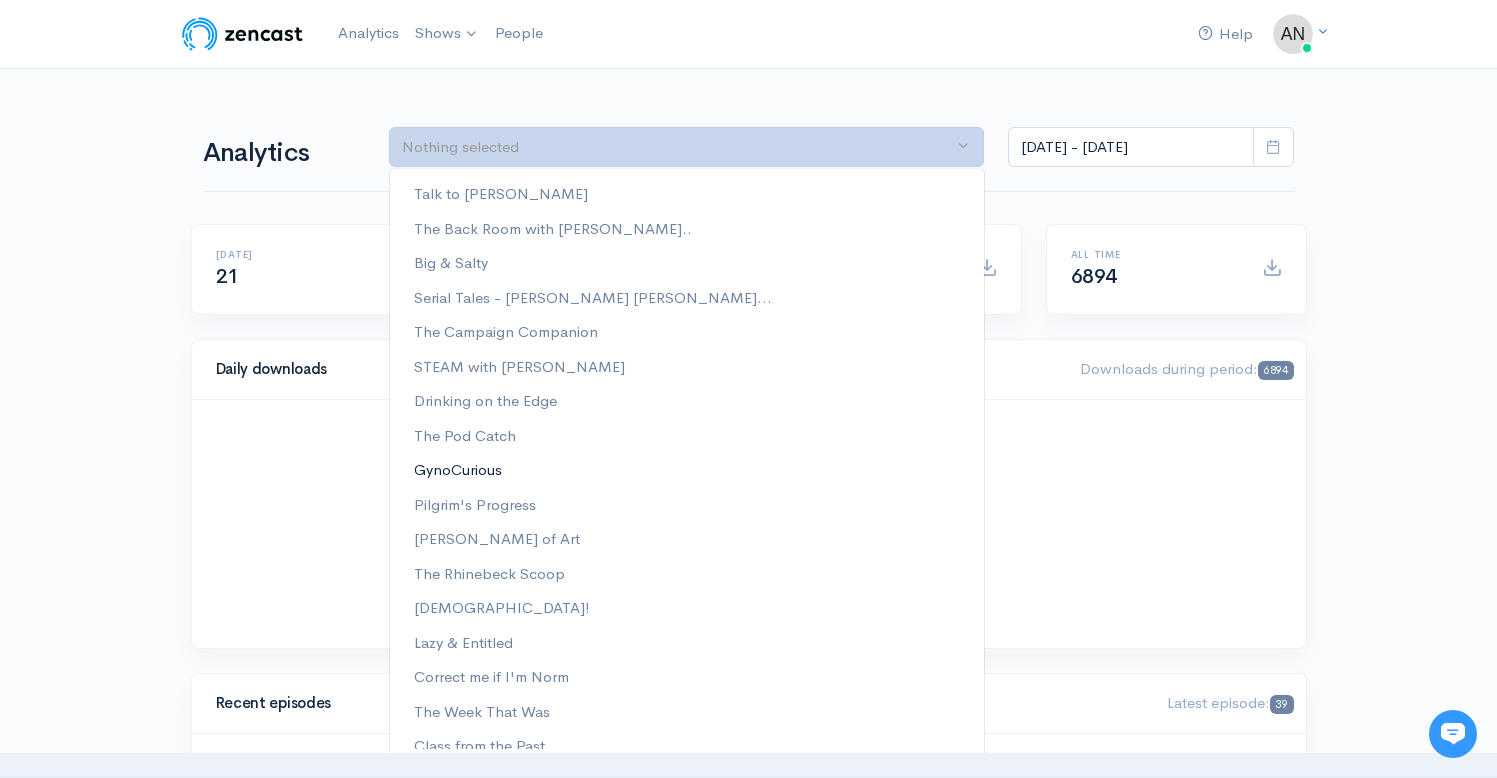 scroll, scrollTop: 256, scrollLeft: 0, axis: vertical 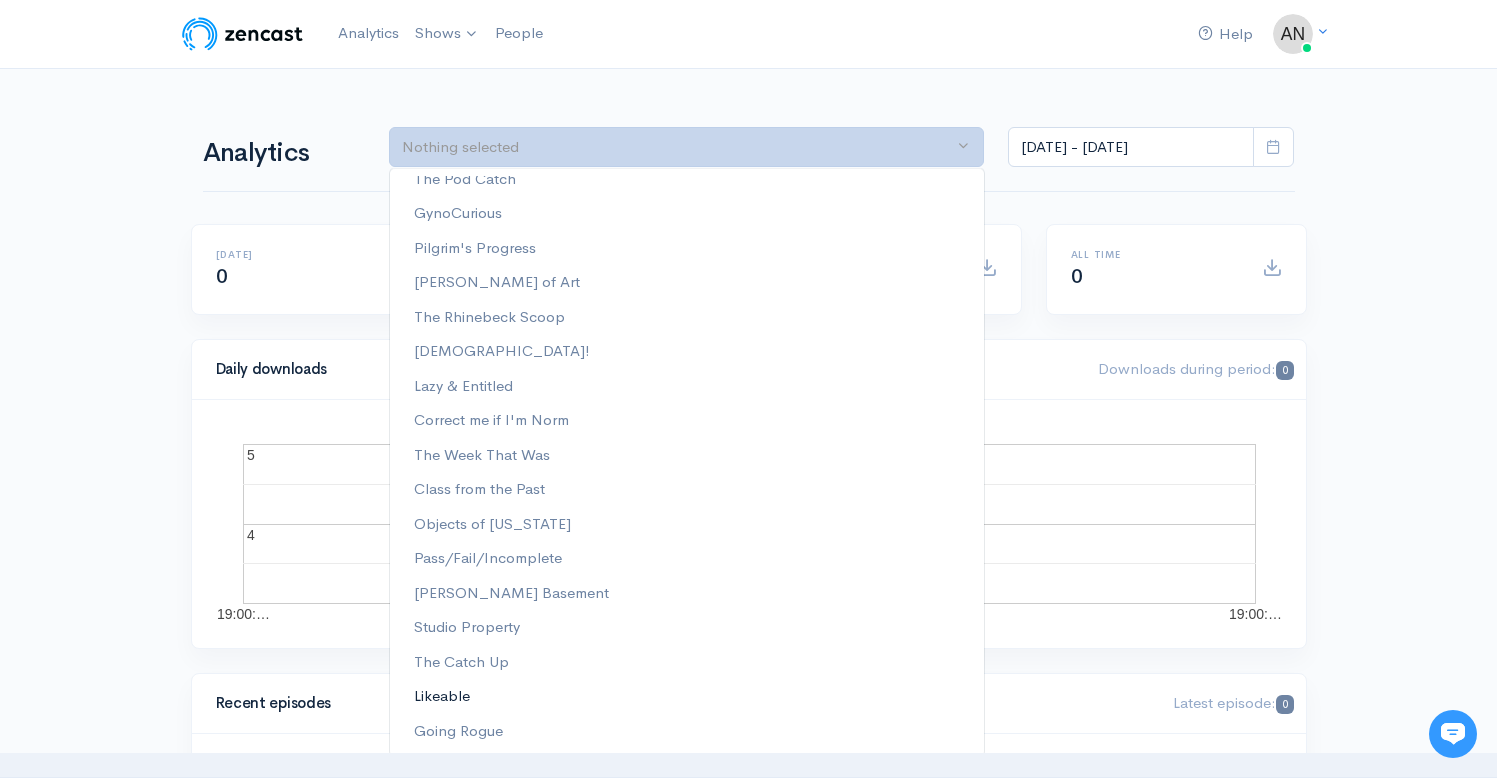 click on "Likeable" at bounding box center [442, 696] 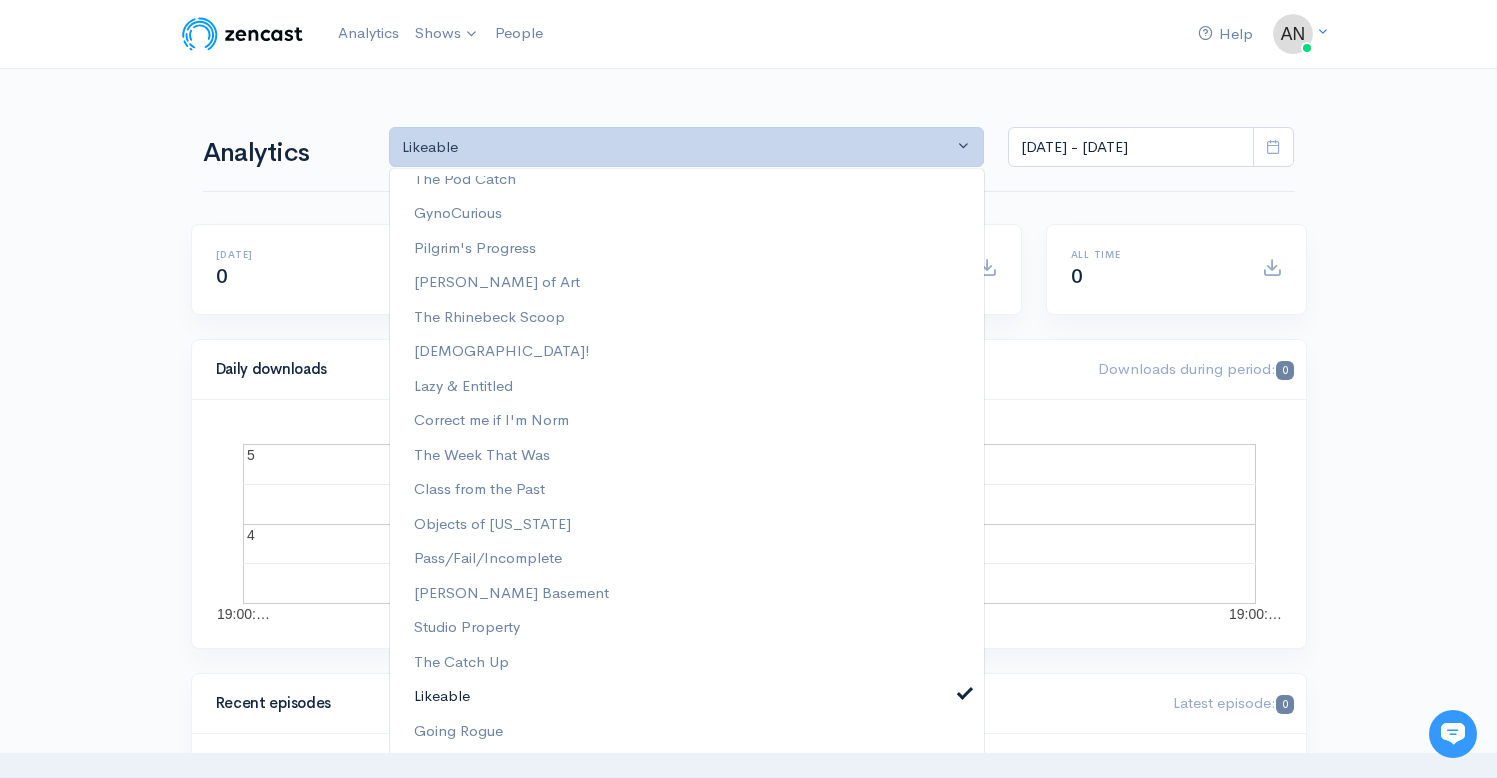 scroll, scrollTop: 500, scrollLeft: 0, axis: vertical 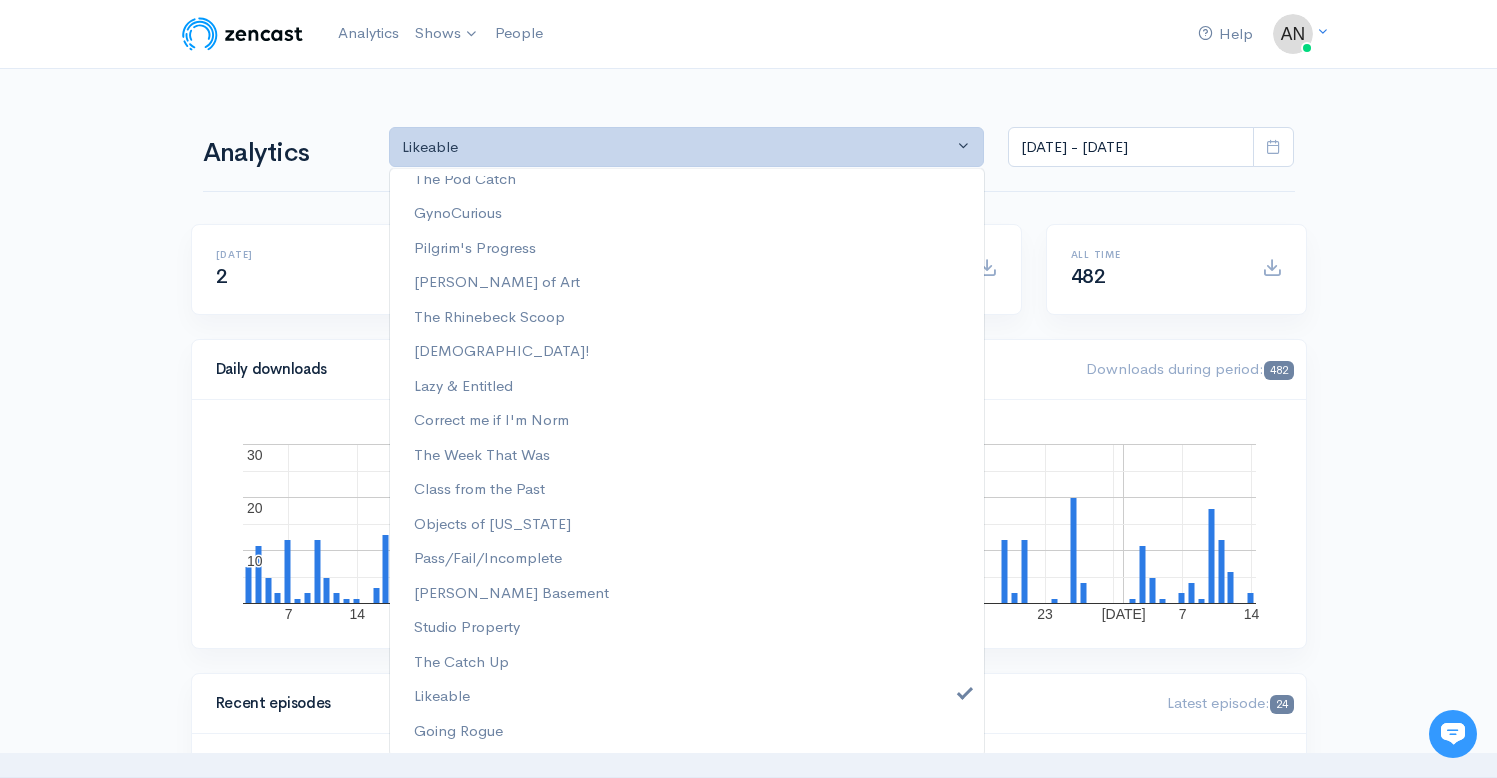 click on "Help
Notifications
View all
Your profile   Team settings     Radio Free Rhinecliff   Current     Logout
Analytics
Shows
Correct me if I'm Norm
The Week That Was
The Back Room with [PERSON_NAME]
Going Rogue
GynoCurious
Likeable
The Catch Up
The Rhinebeck Scoop
[PERSON_NAME] of Art
Drinking on the Edge
Lazy & Entitled
[PERSON_NAME] Basement" at bounding box center [748, 1417] 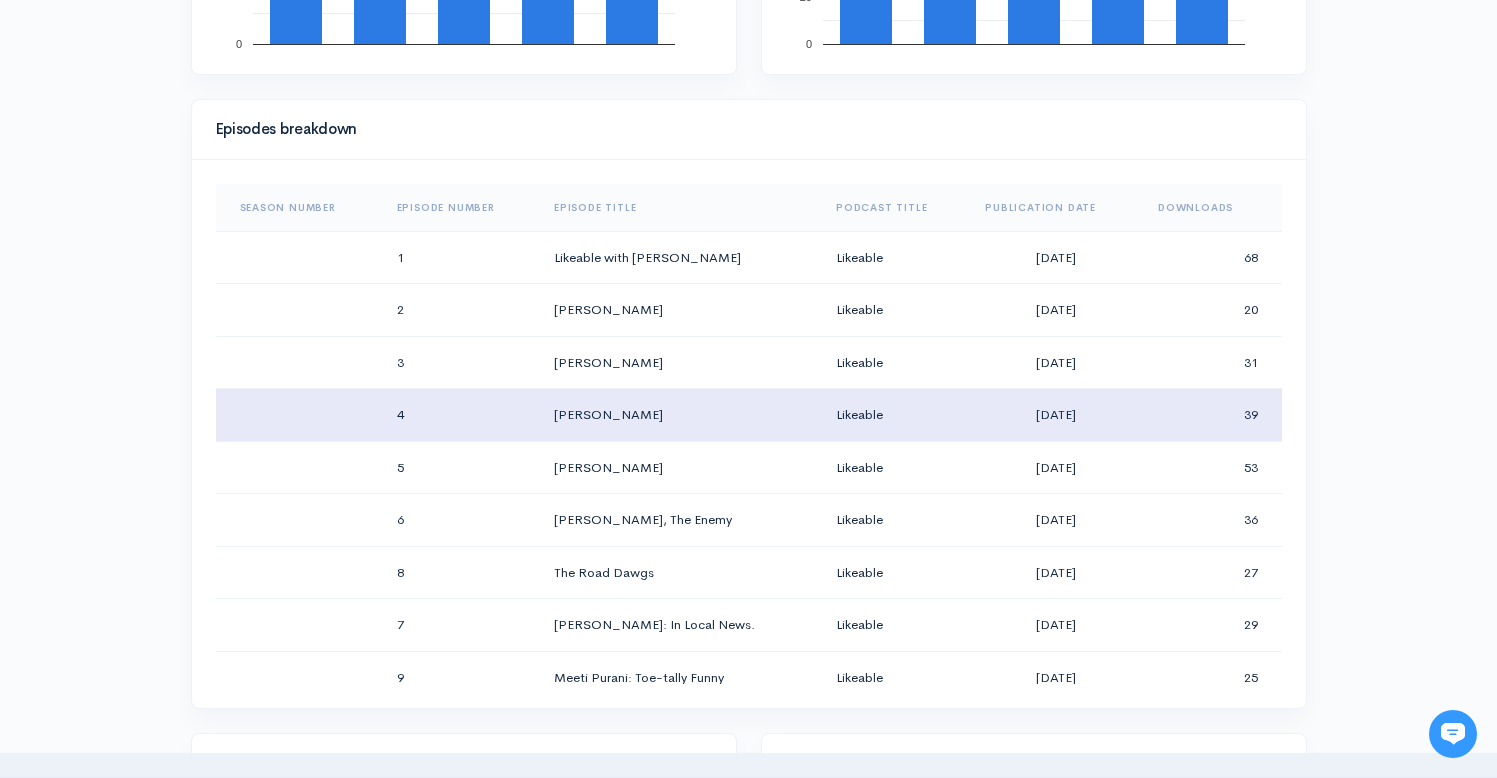 scroll, scrollTop: 907, scrollLeft: 0, axis: vertical 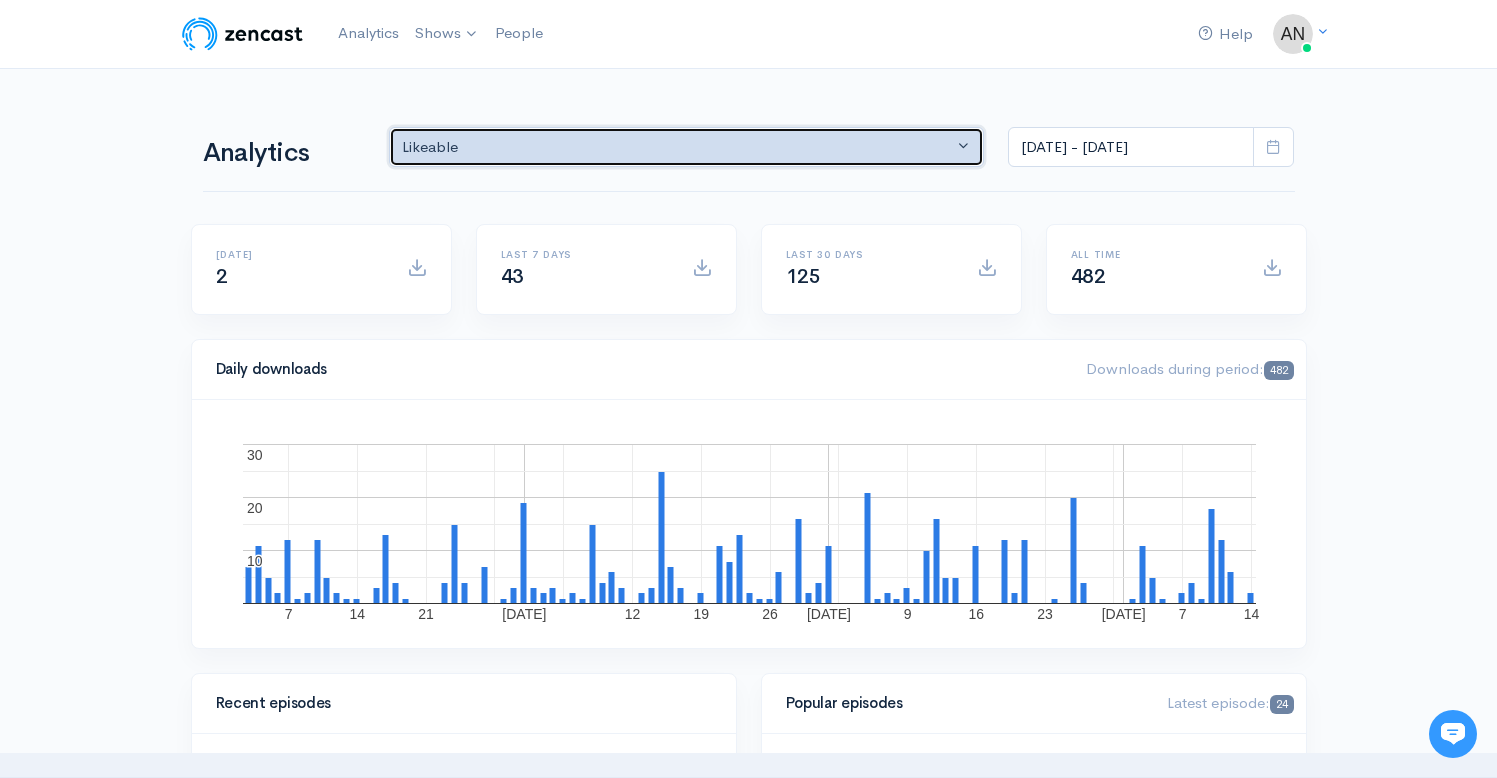 click on "Likeable" at bounding box center [687, 147] 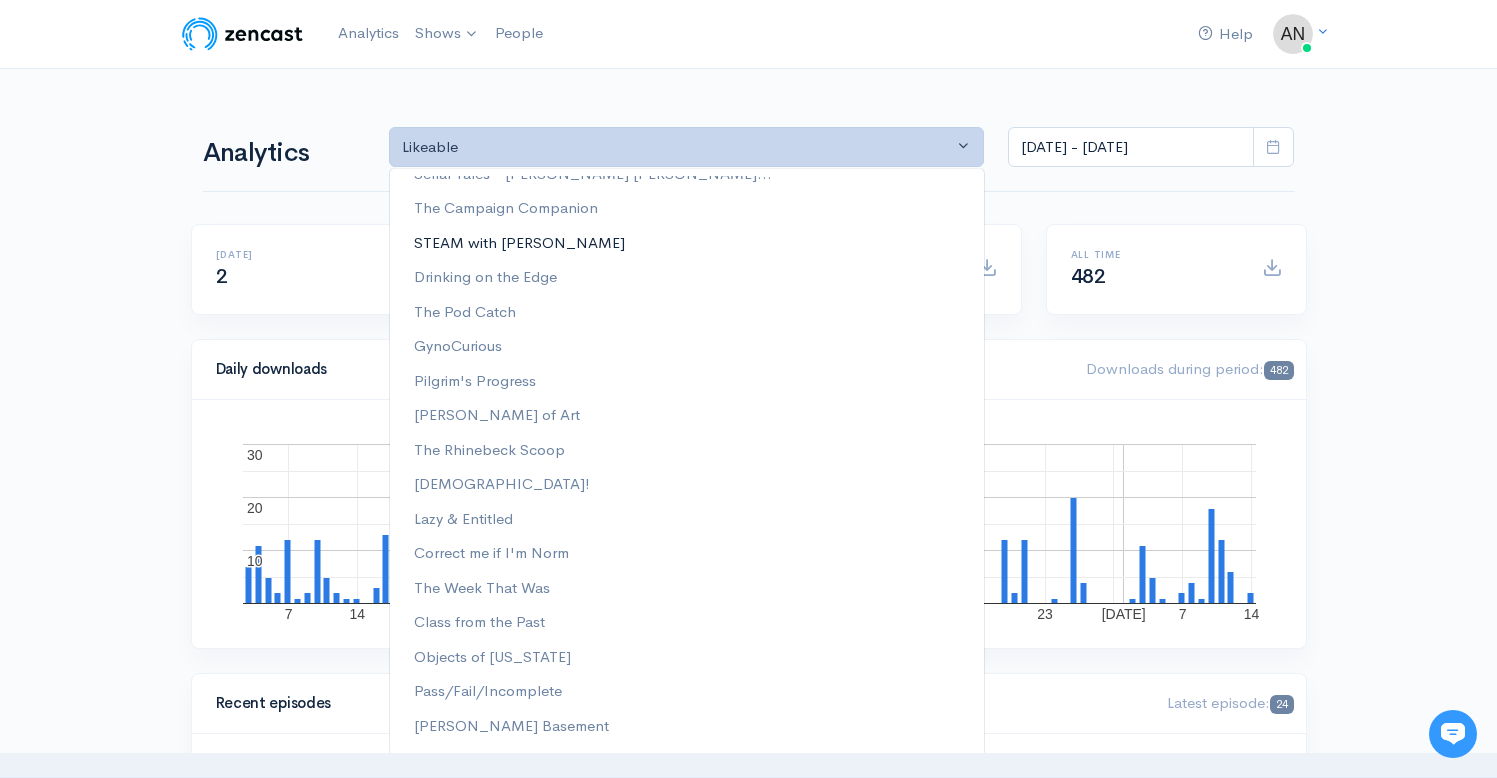 scroll, scrollTop: 256, scrollLeft: 0, axis: vertical 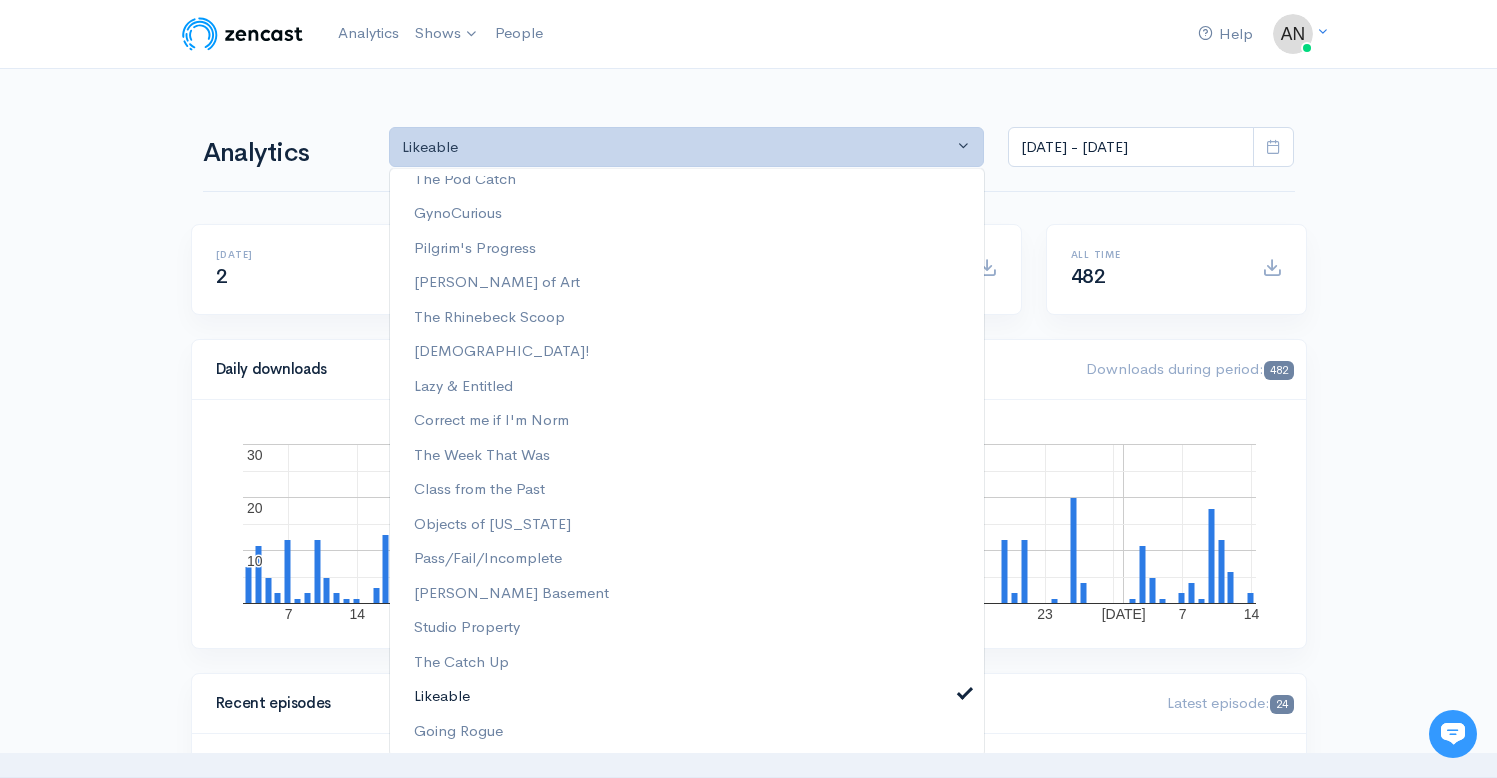 click on "Likeable" at bounding box center [687, 696] 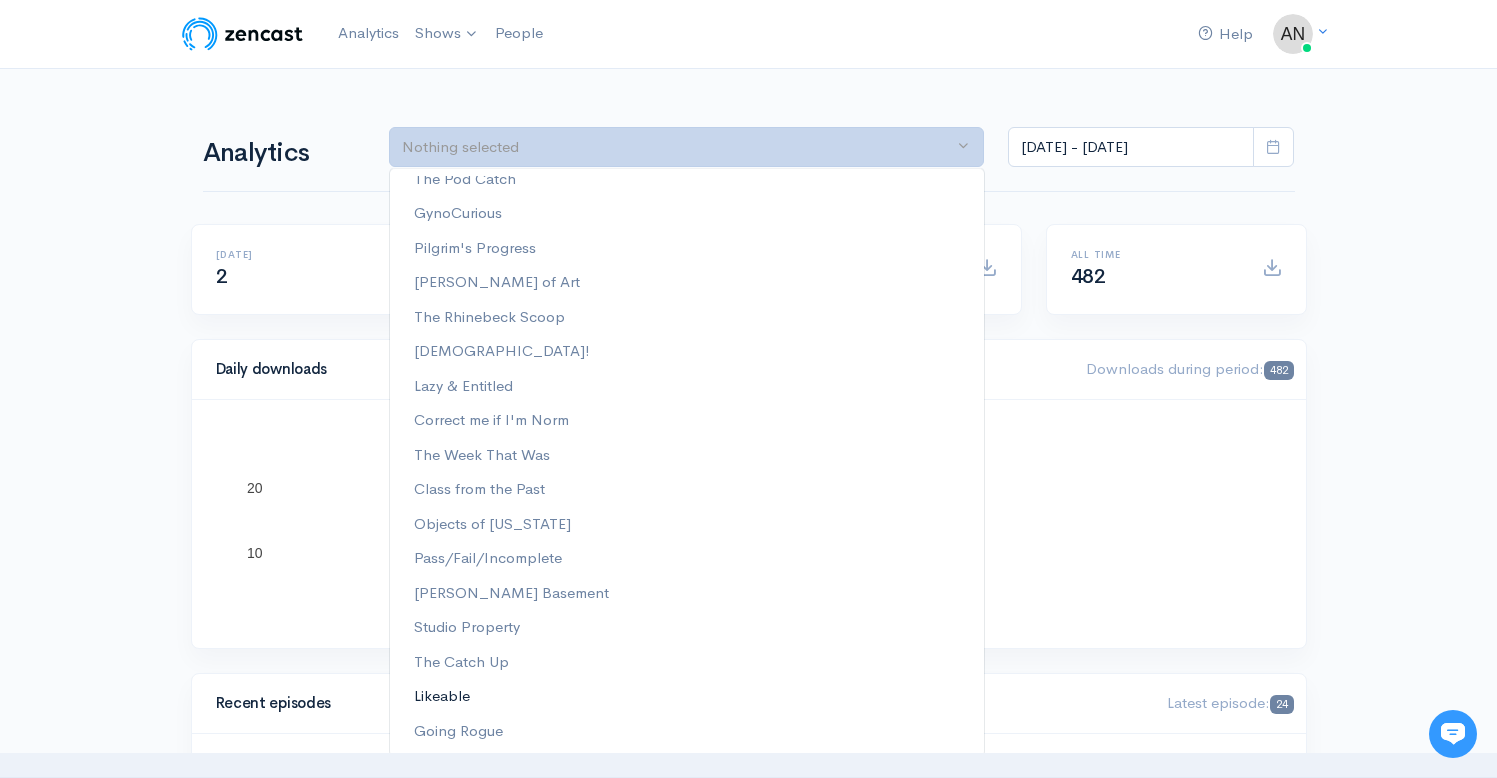 scroll, scrollTop: 0, scrollLeft: 0, axis: both 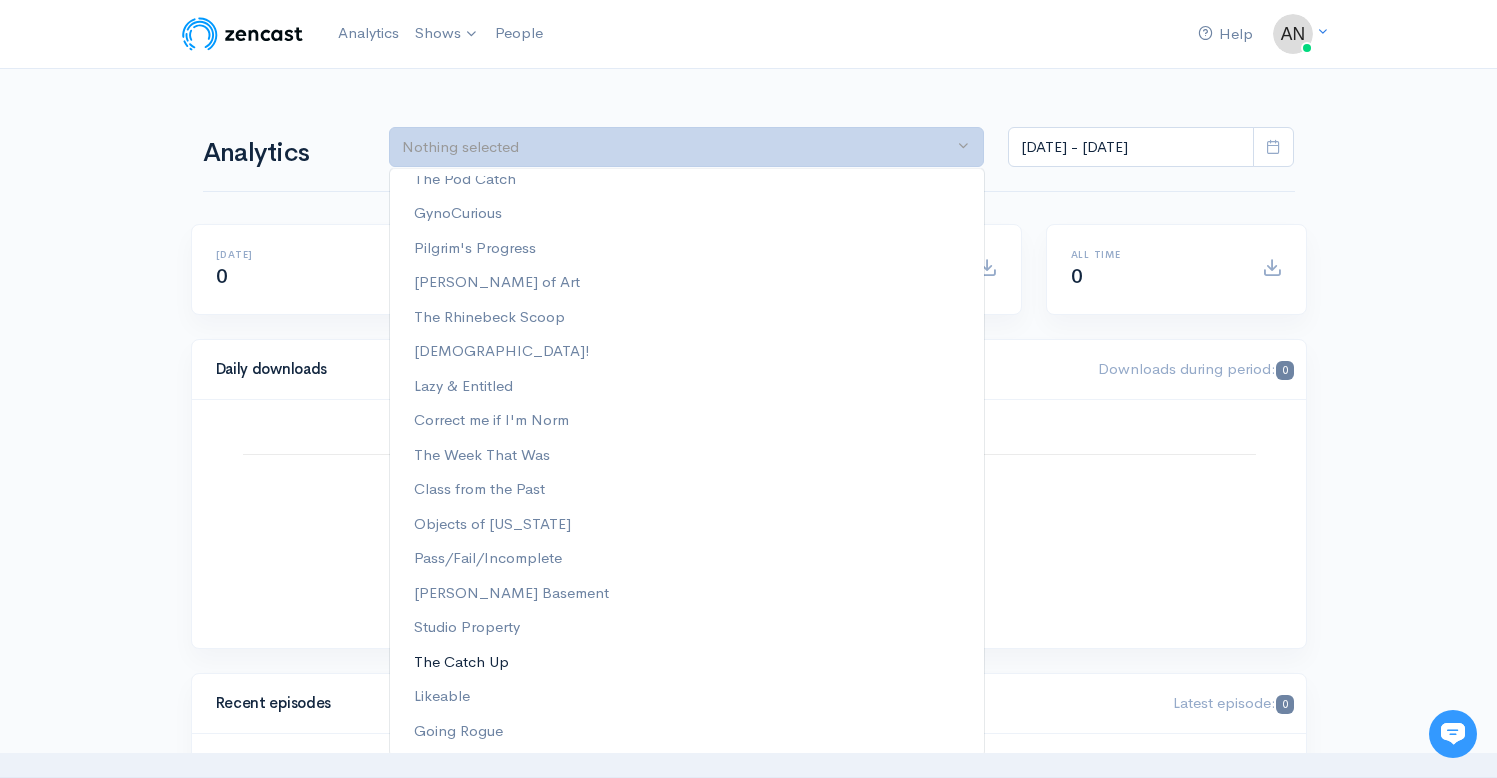 click on "The Catch Up" at bounding box center [461, 662] 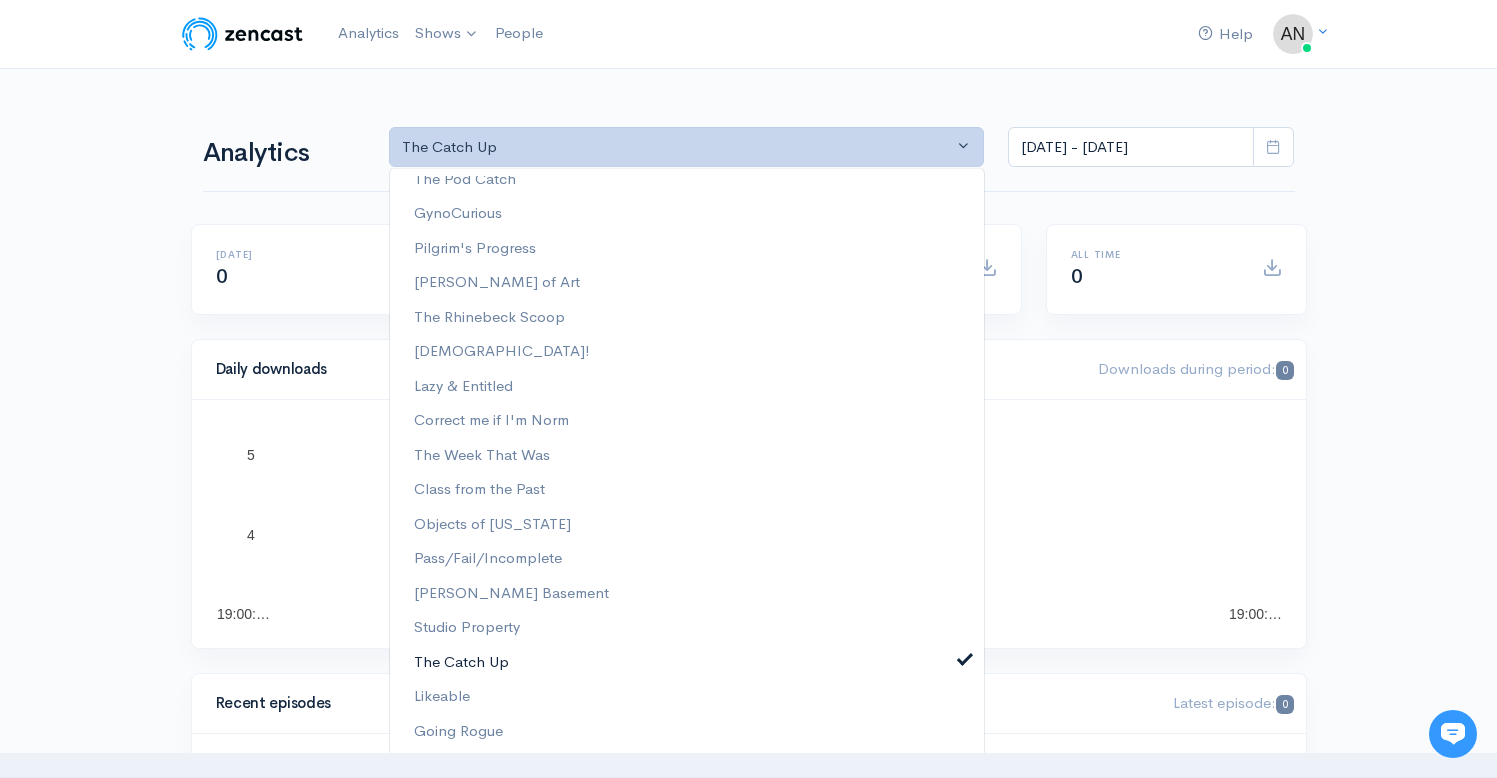 scroll, scrollTop: 494, scrollLeft: 0, axis: vertical 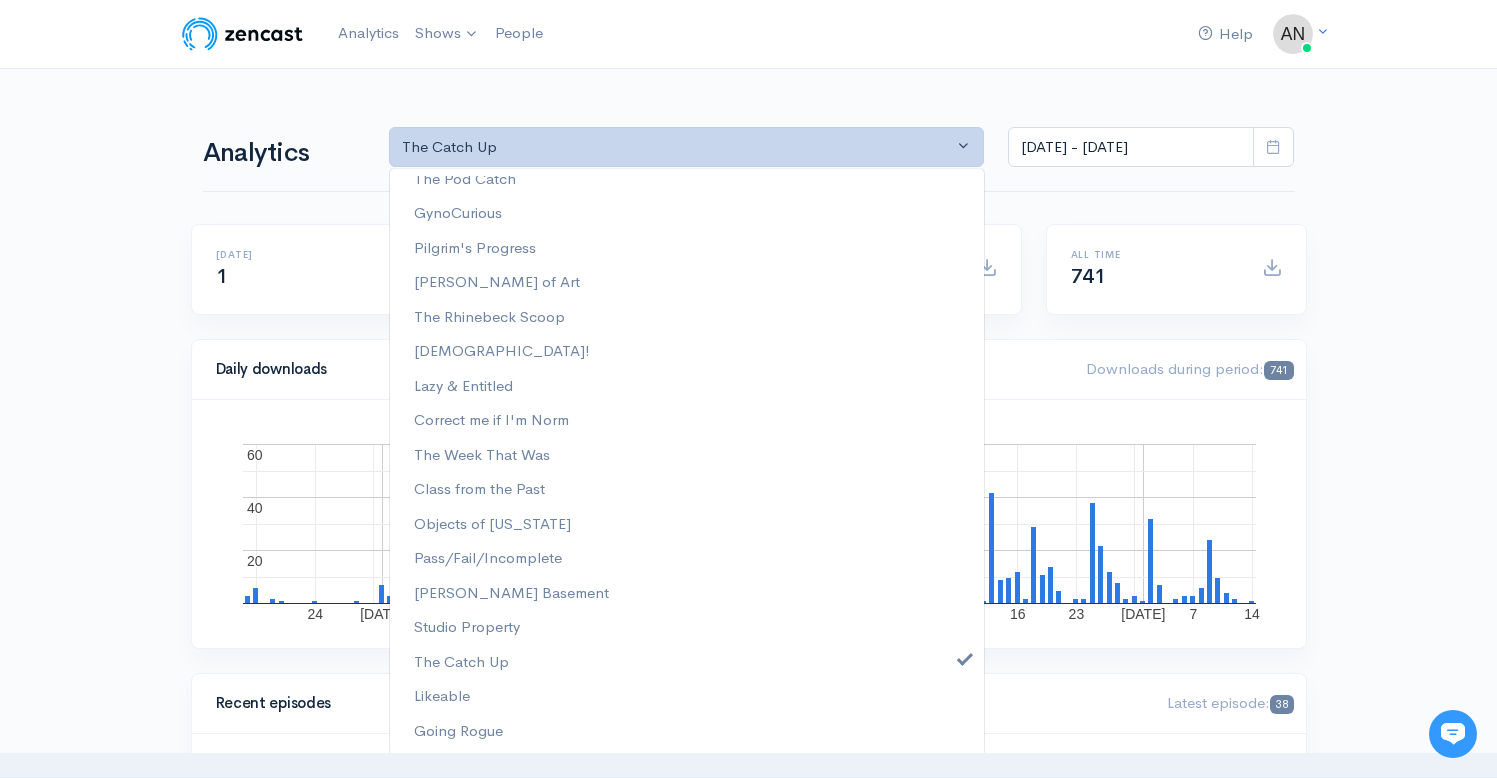 click on "Help
Notifications
View all
Your profile   Team settings     Radio Free Rhinecliff   Current     Logout
Analytics
Shows
Correct me if I'm Norm
The Week That Was
The Back Room with [PERSON_NAME]
Going Rogue
GynoCurious
Likeable
The Catch Up
The Rhinebeck Scoop
[PERSON_NAME] of Art
Drinking on the Edge
Lazy & Entitled
[PERSON_NAME] Basement" at bounding box center (748, 1417) 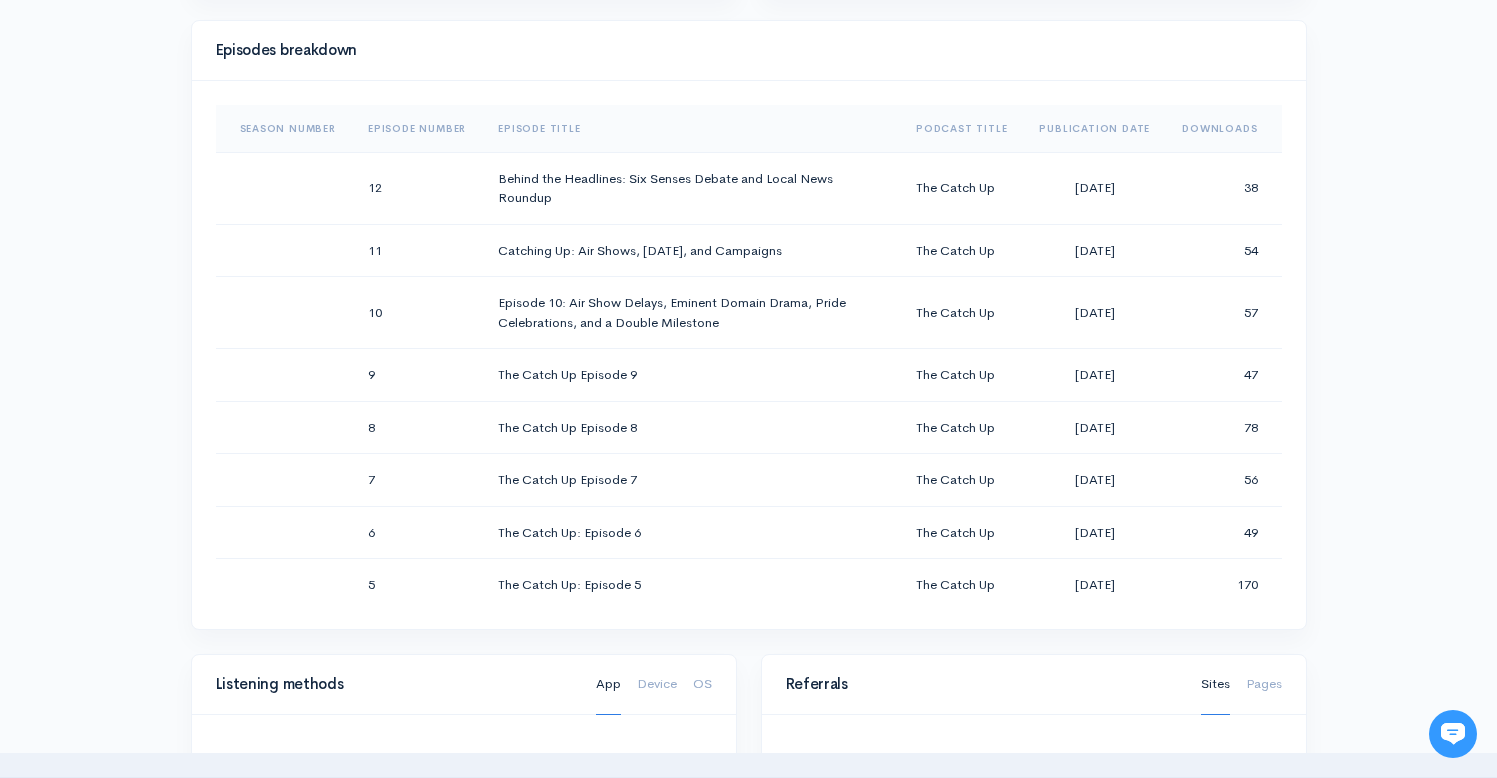 scroll, scrollTop: 979, scrollLeft: 0, axis: vertical 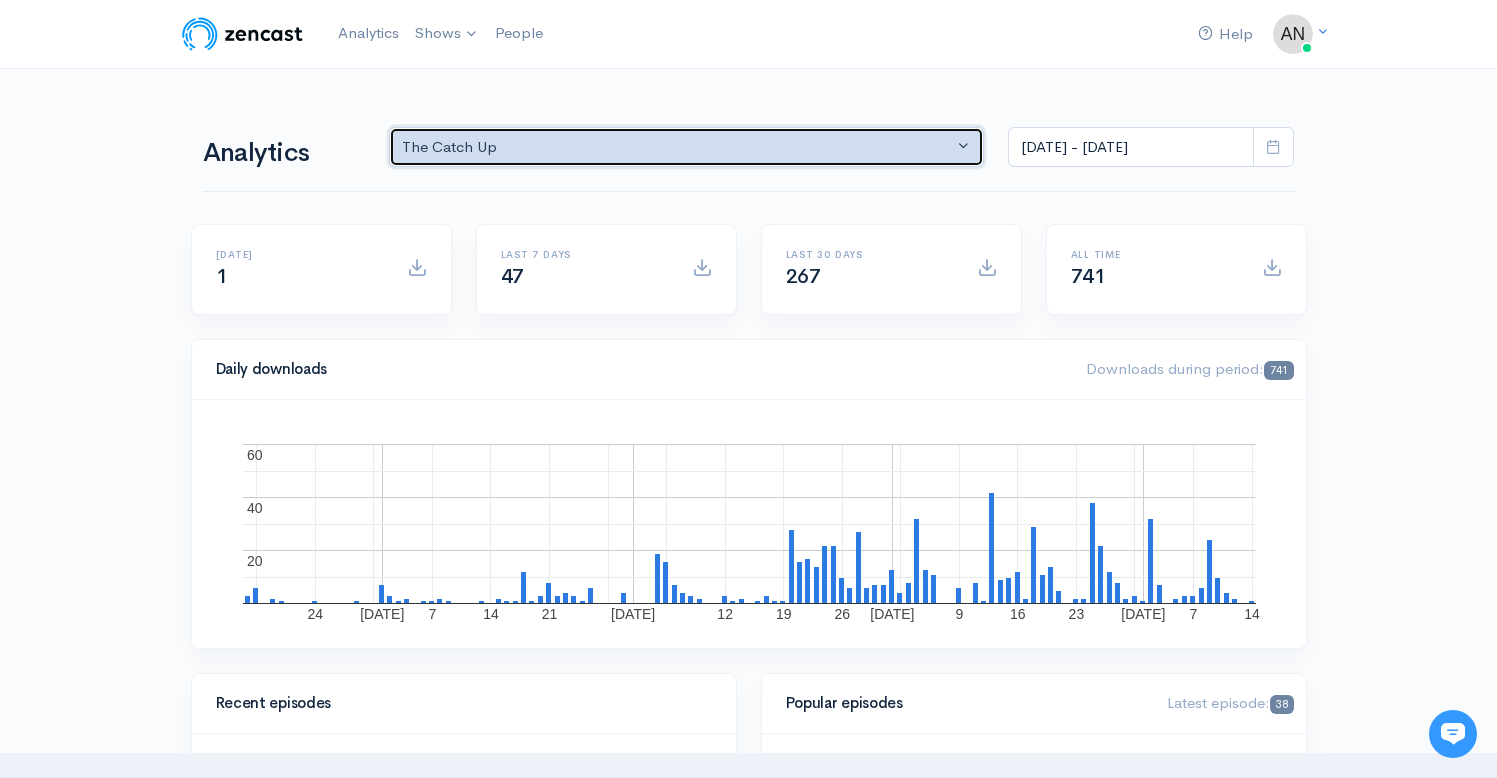 click on "The Catch Up" at bounding box center [678, 147] 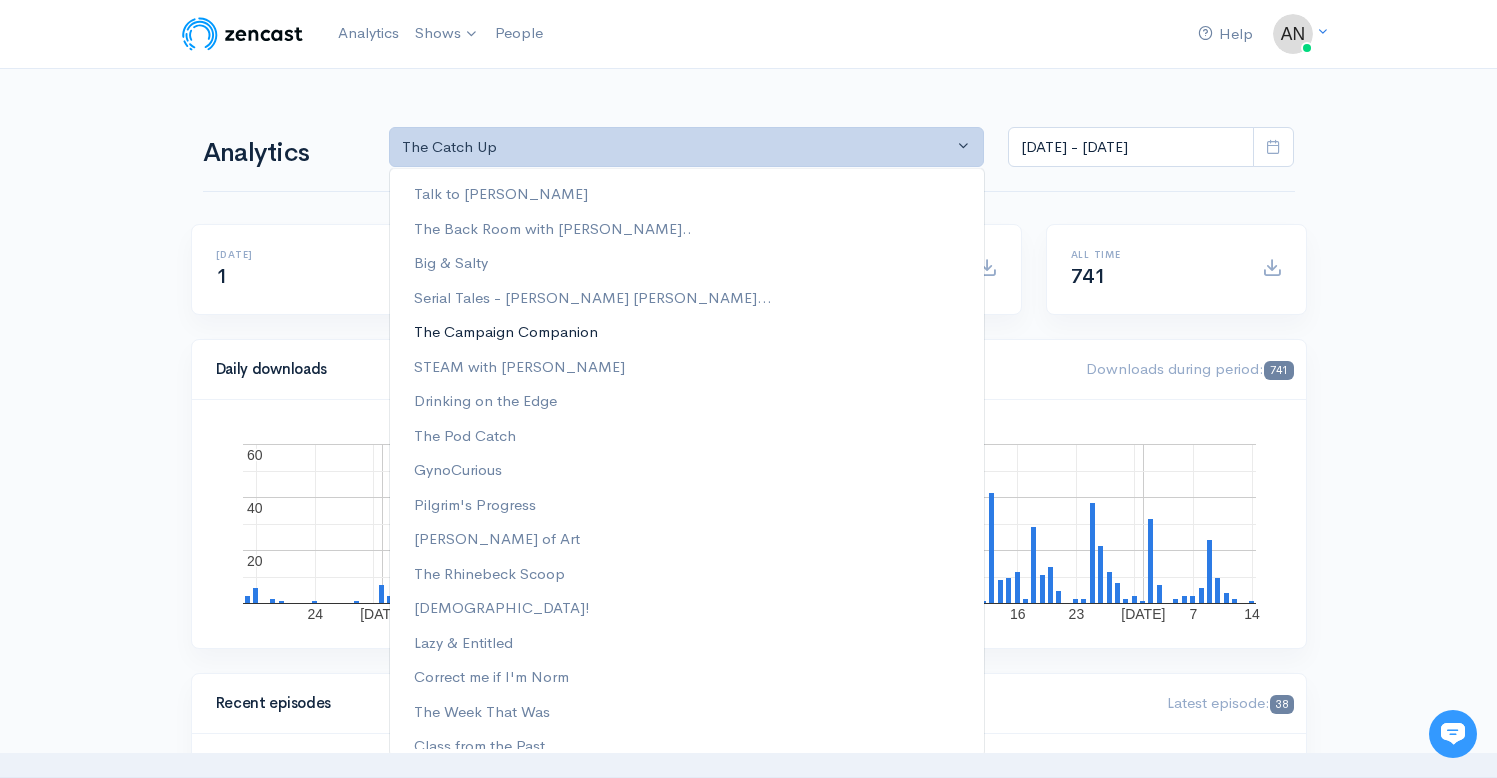 scroll, scrollTop: 256, scrollLeft: 0, axis: vertical 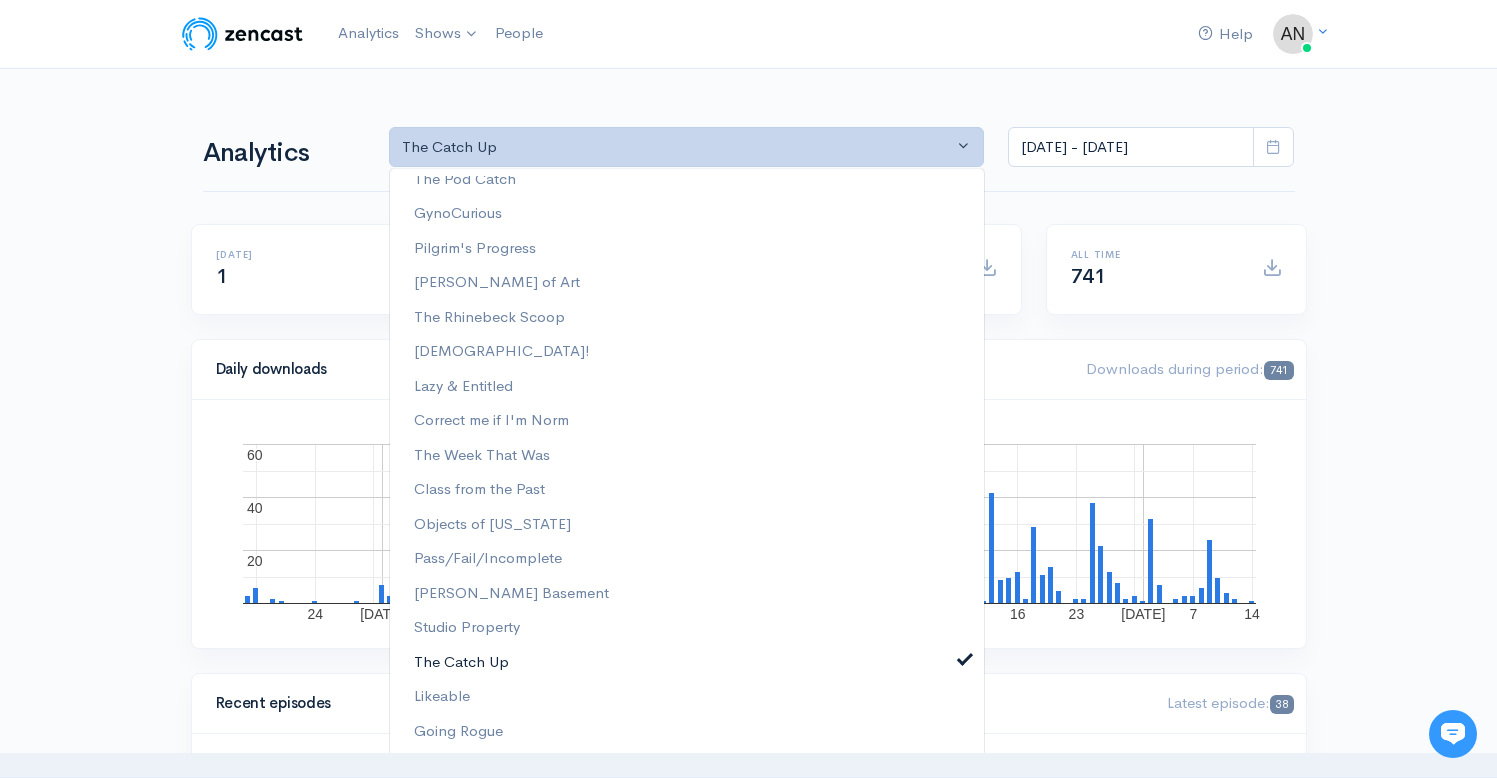 click on "The Catch Up" at bounding box center [687, 662] 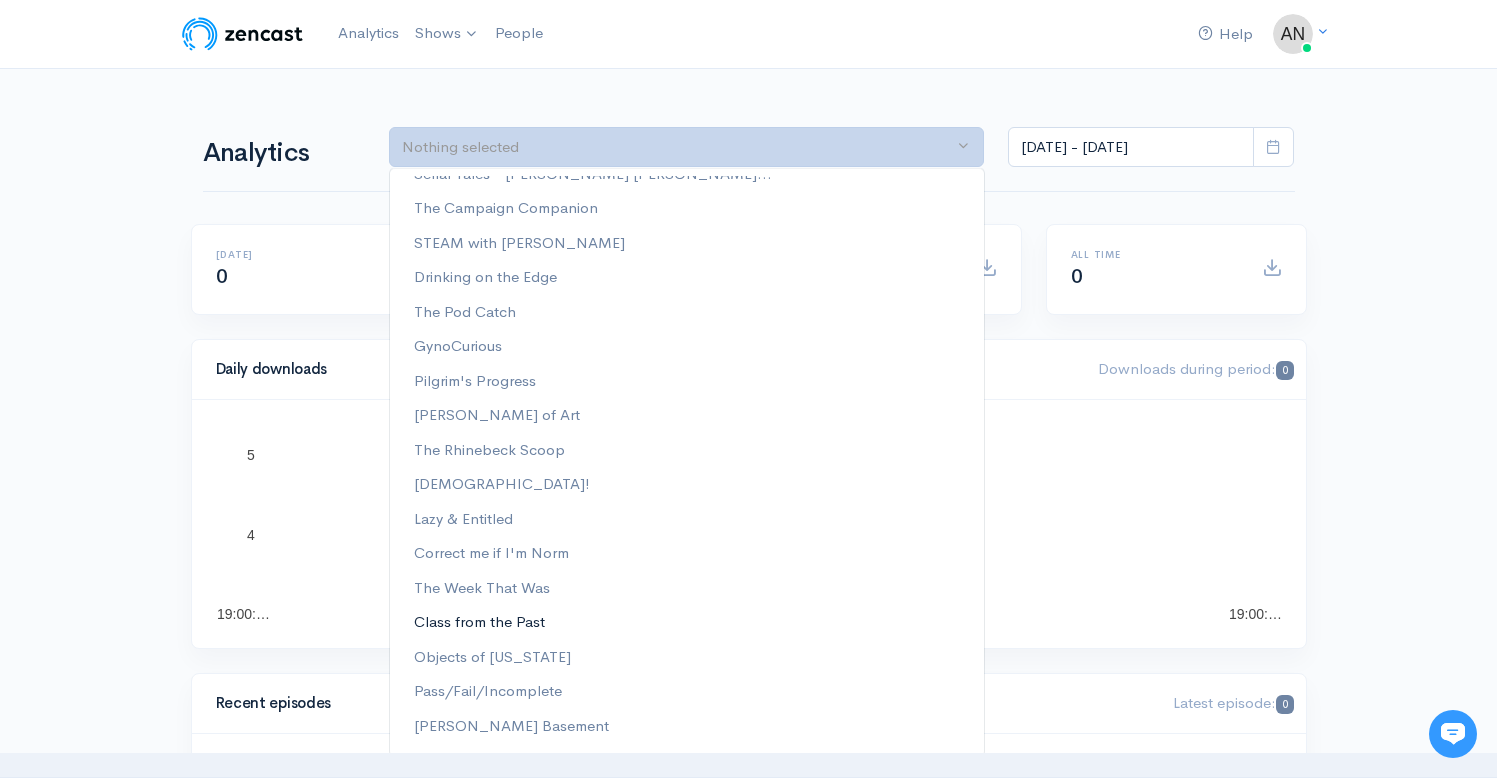 scroll, scrollTop: 109, scrollLeft: 0, axis: vertical 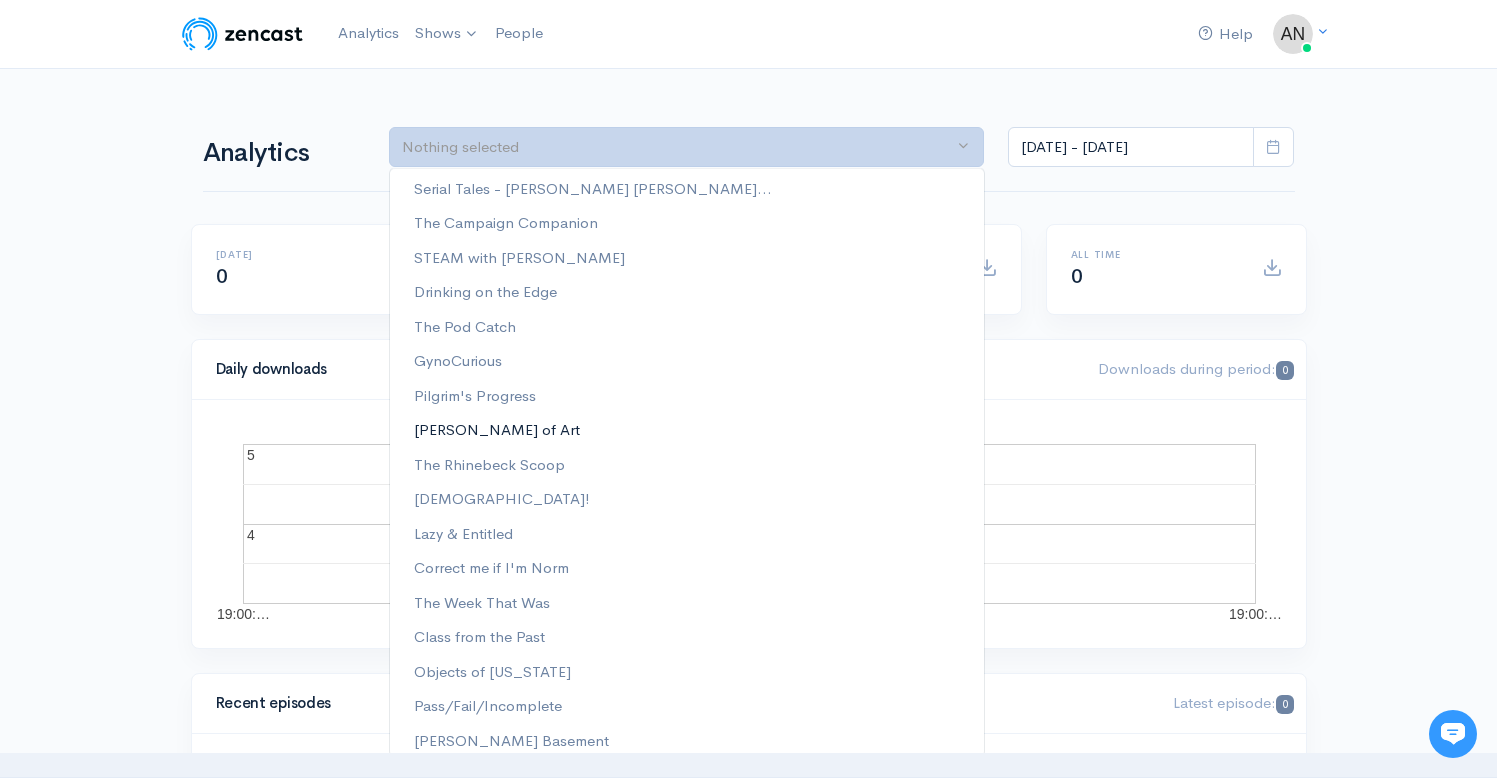 click on "[PERSON_NAME] of Art" at bounding box center [497, 429] 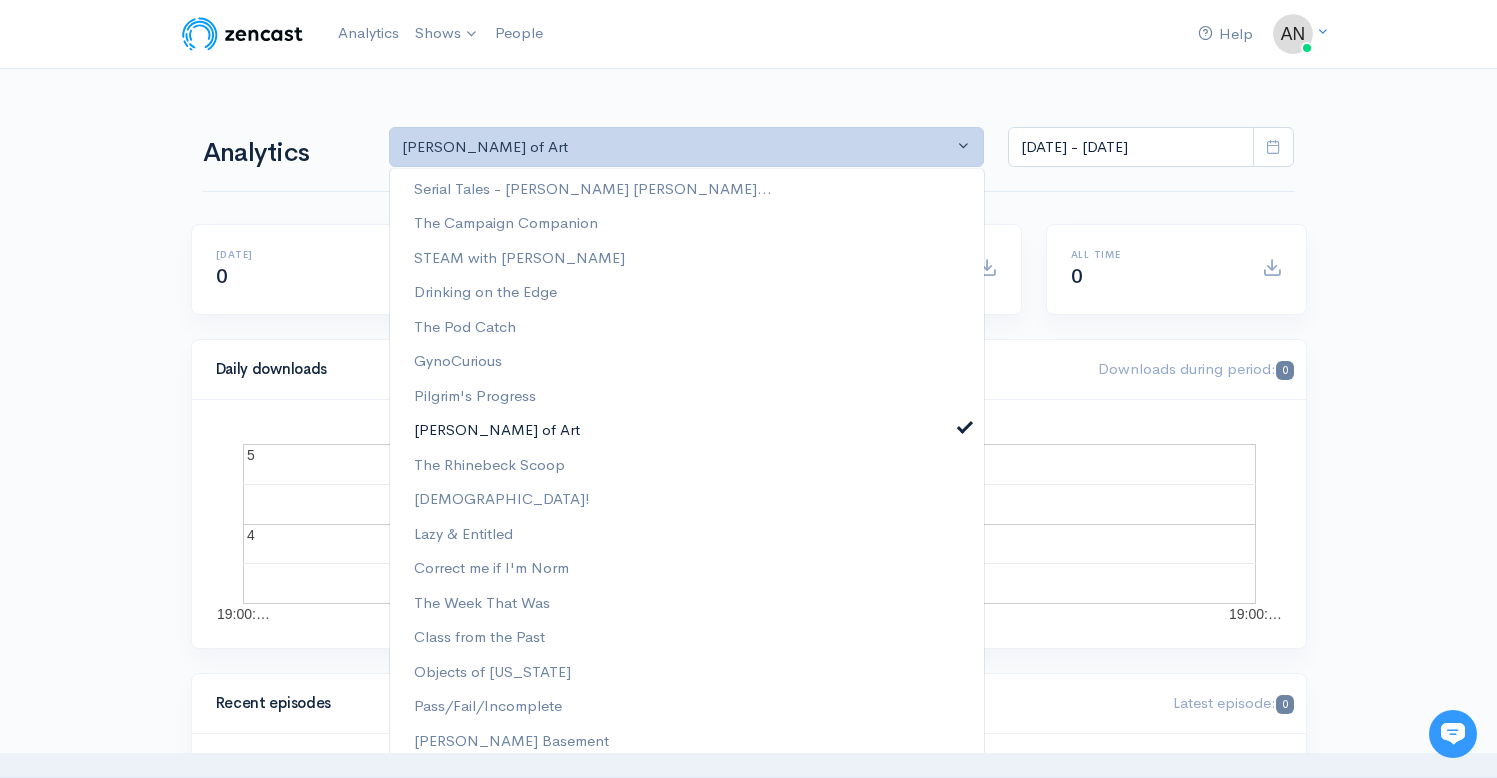 scroll, scrollTop: 235, scrollLeft: 0, axis: vertical 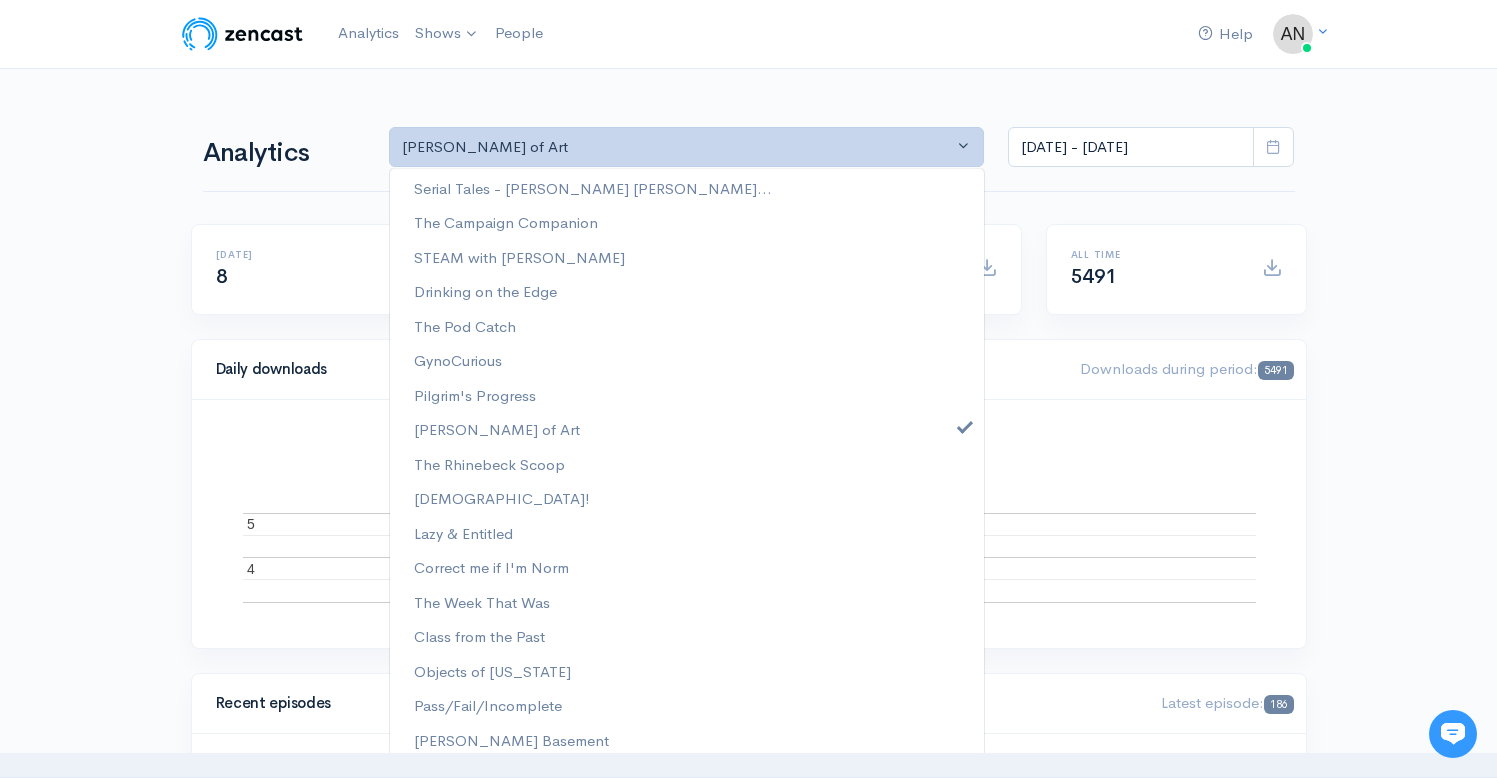click on "Help
Notifications
View all
Your profile   Team settings     Radio Free Rhinecliff   Current     Logout
Analytics
Shows
Correct me if I'm Norm
The Week That Was
The Back Room with [PERSON_NAME]
Going Rogue
GynoCurious
Likeable
The Catch Up
The Rhinebeck Scoop
[PERSON_NAME] of Art
Drinking on the Edge
Lazy & Entitled
[PERSON_NAME] Basement" at bounding box center [748, 1417] 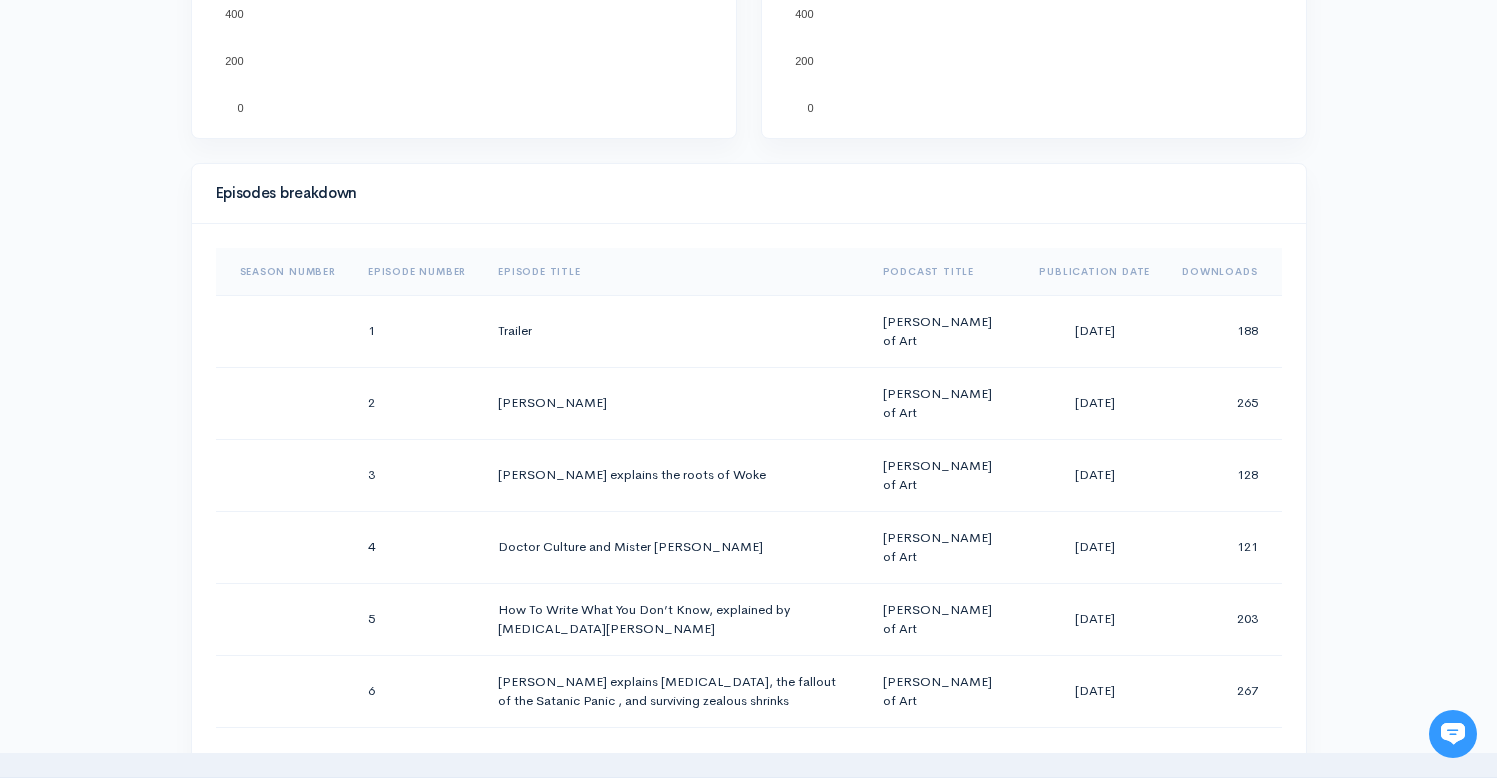 scroll, scrollTop: 1016, scrollLeft: 0, axis: vertical 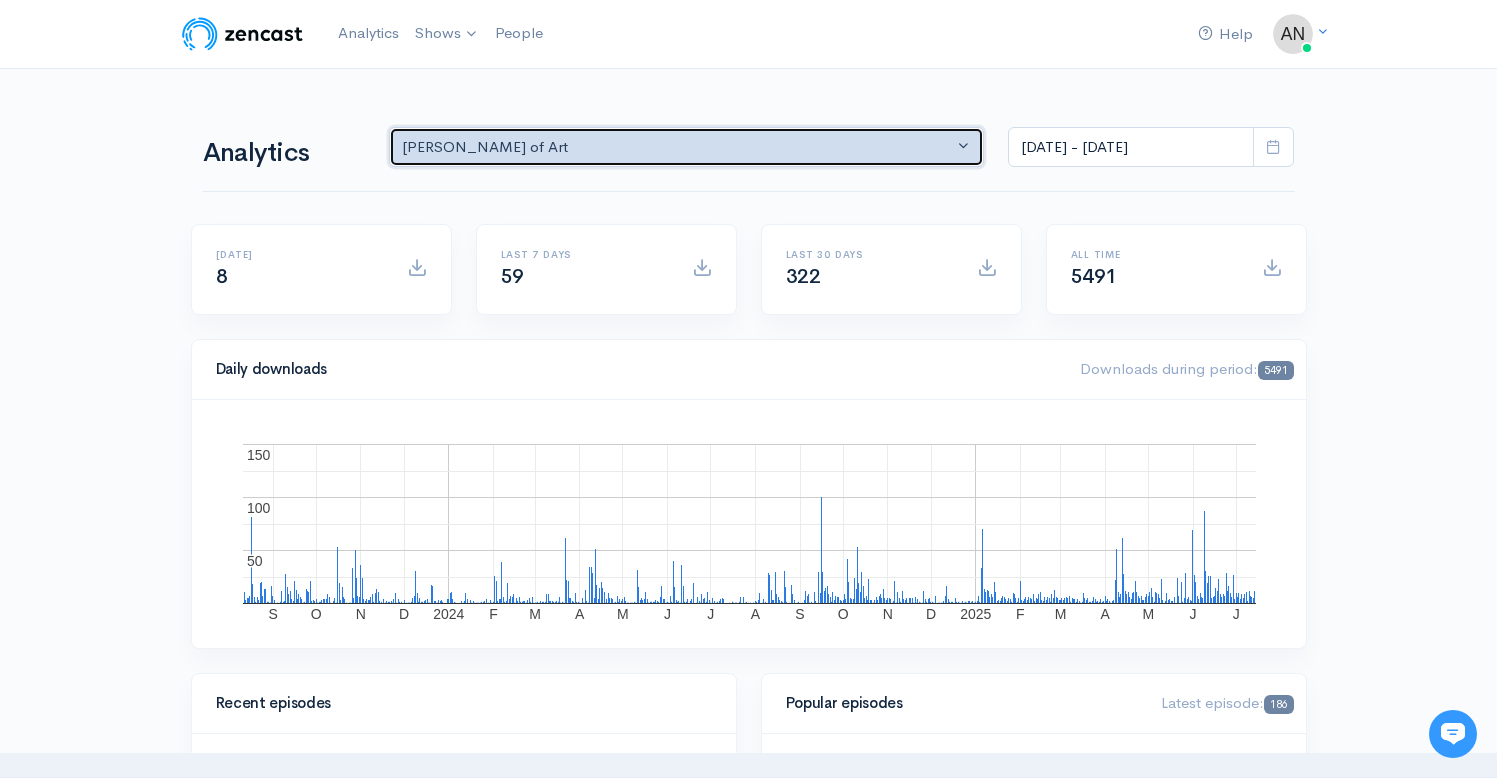 click on "[PERSON_NAME] of Art" at bounding box center (678, 147) 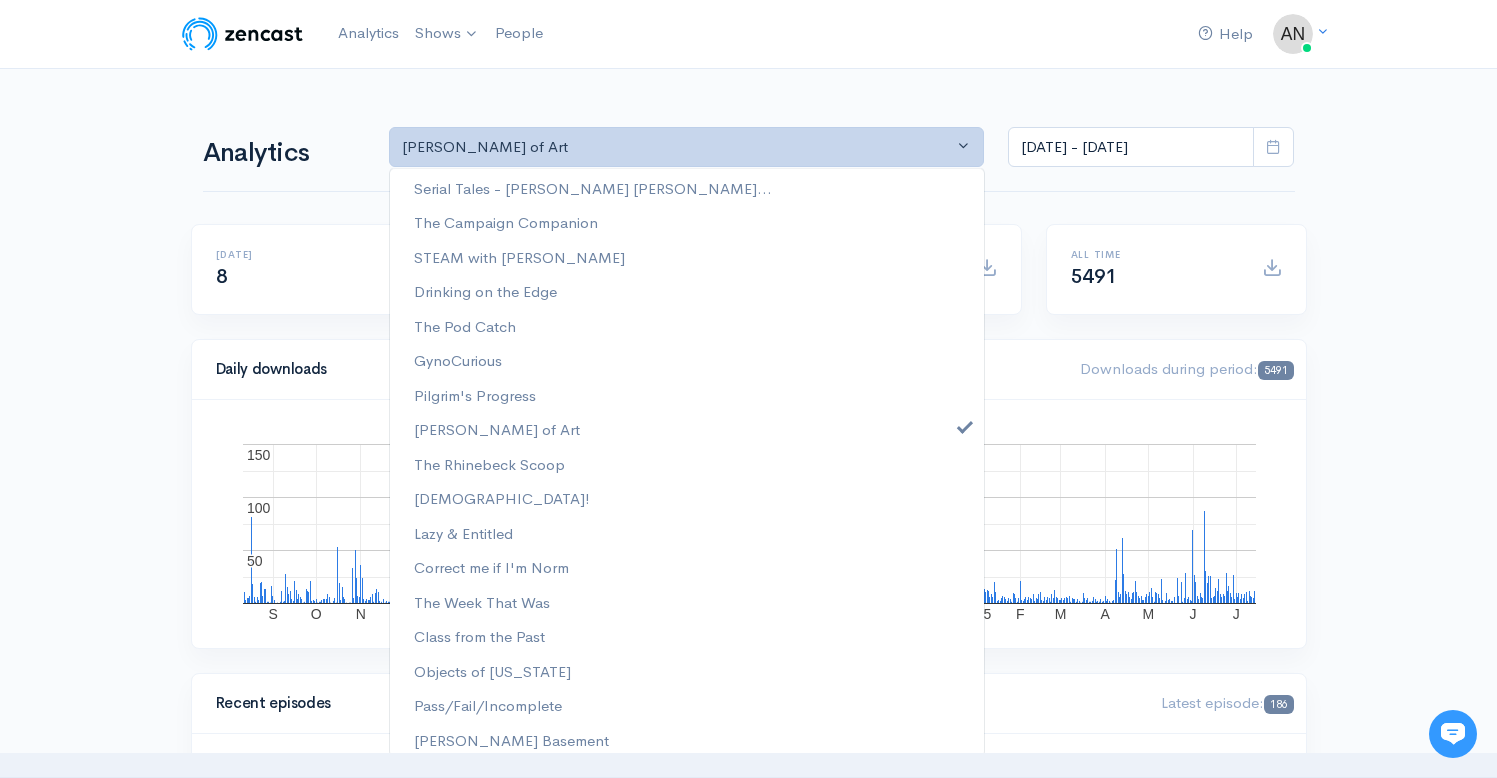 scroll, scrollTop: 0, scrollLeft: 0, axis: both 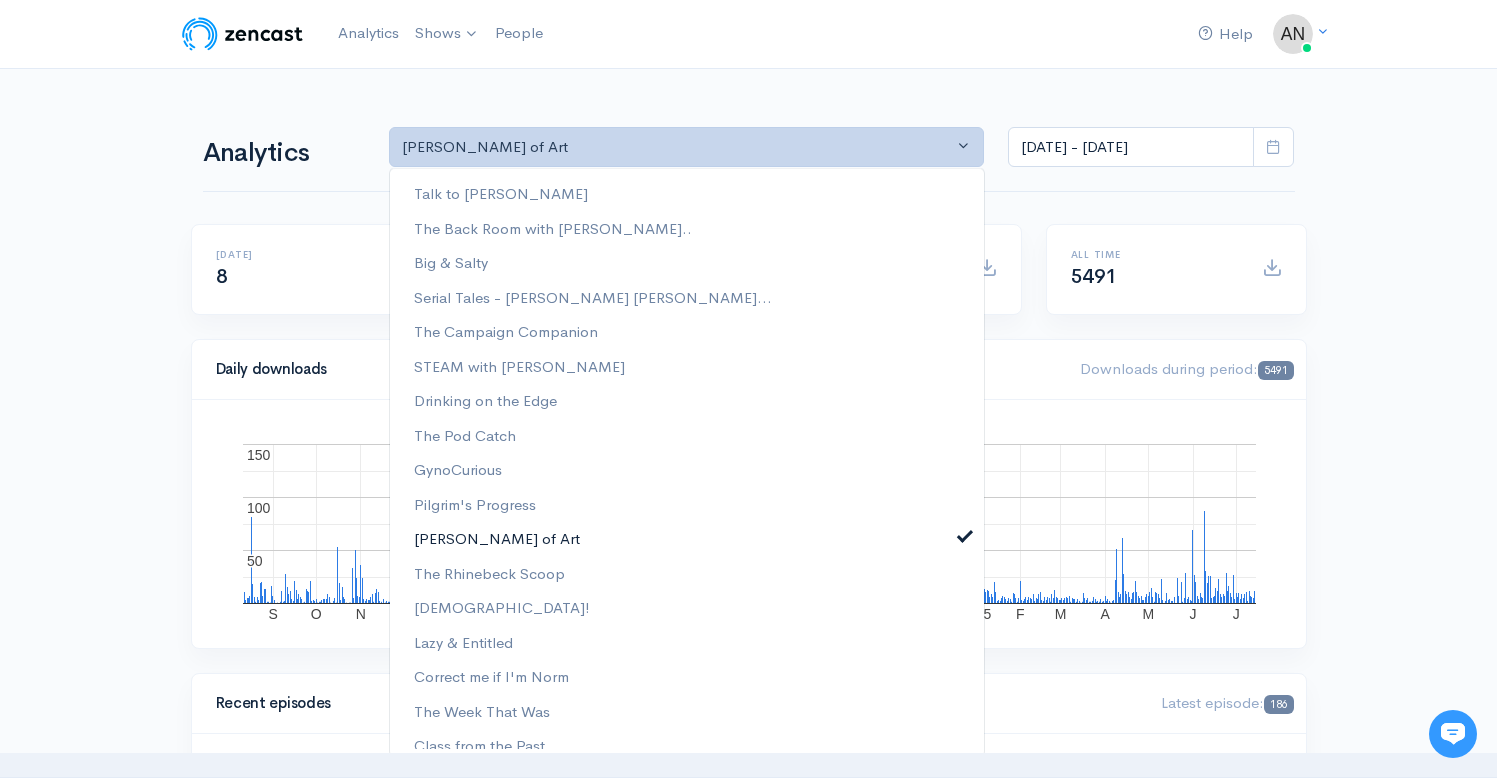 click at bounding box center (965, 533) 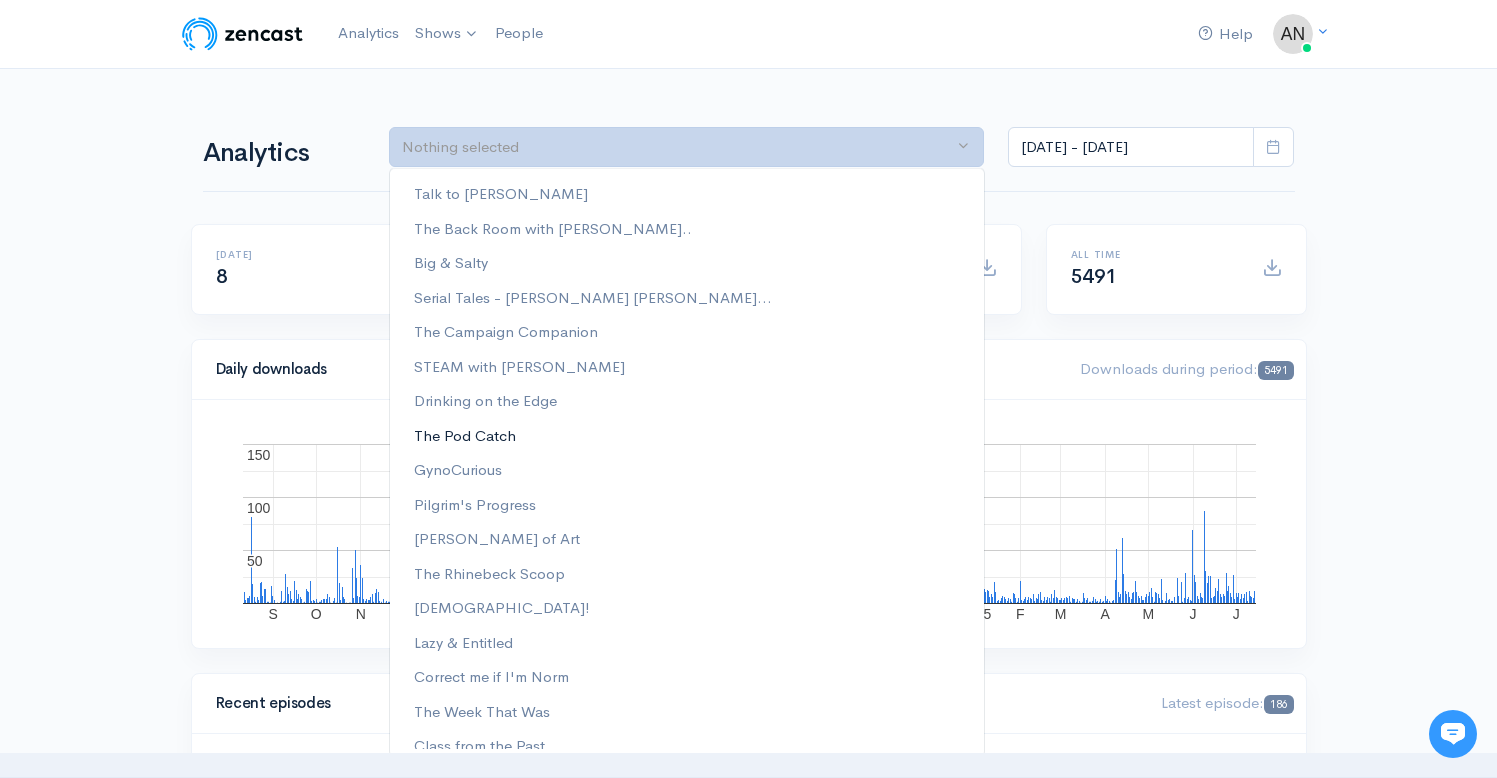 scroll, scrollTop: 0, scrollLeft: 0, axis: both 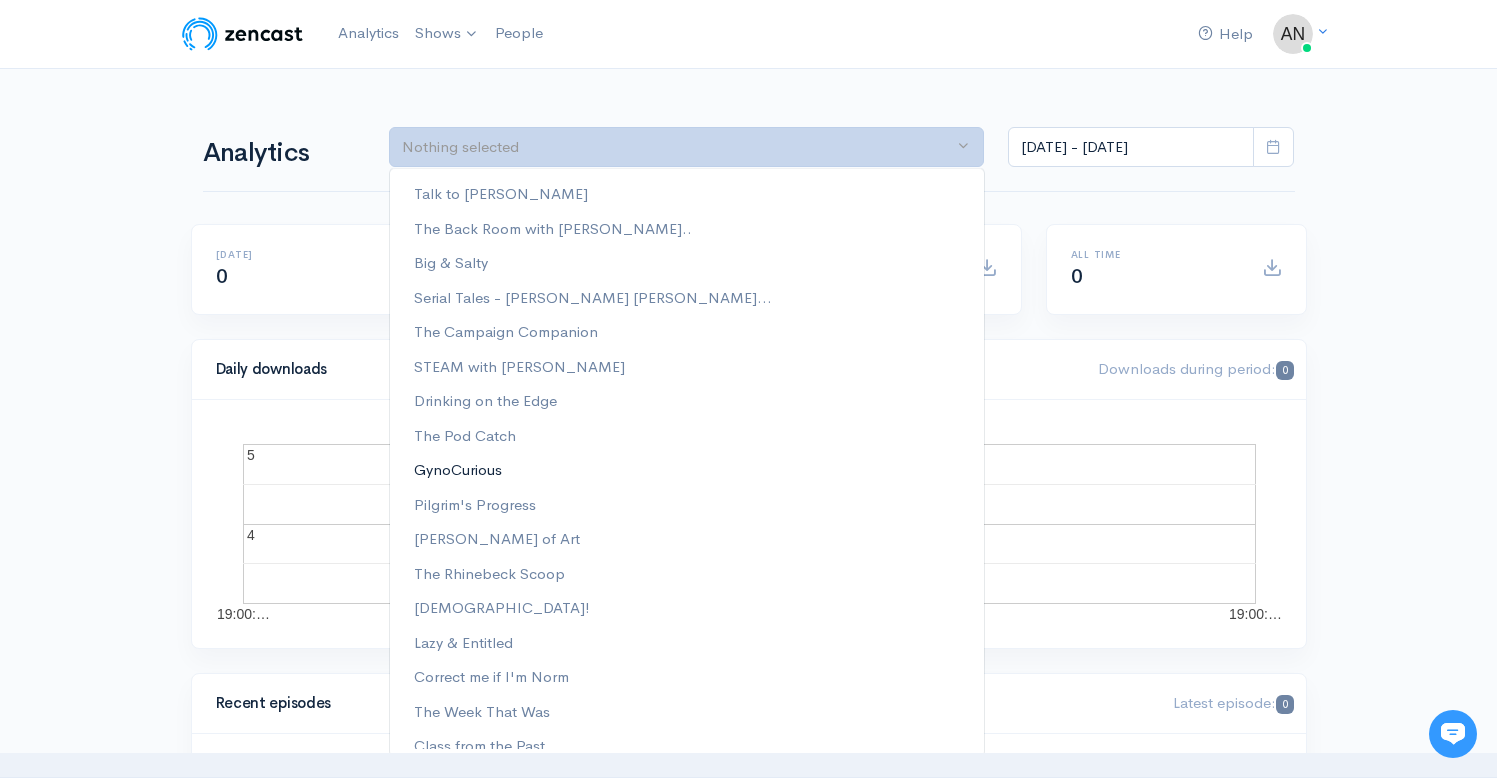 click on "GynoCurious" at bounding box center (458, 469) 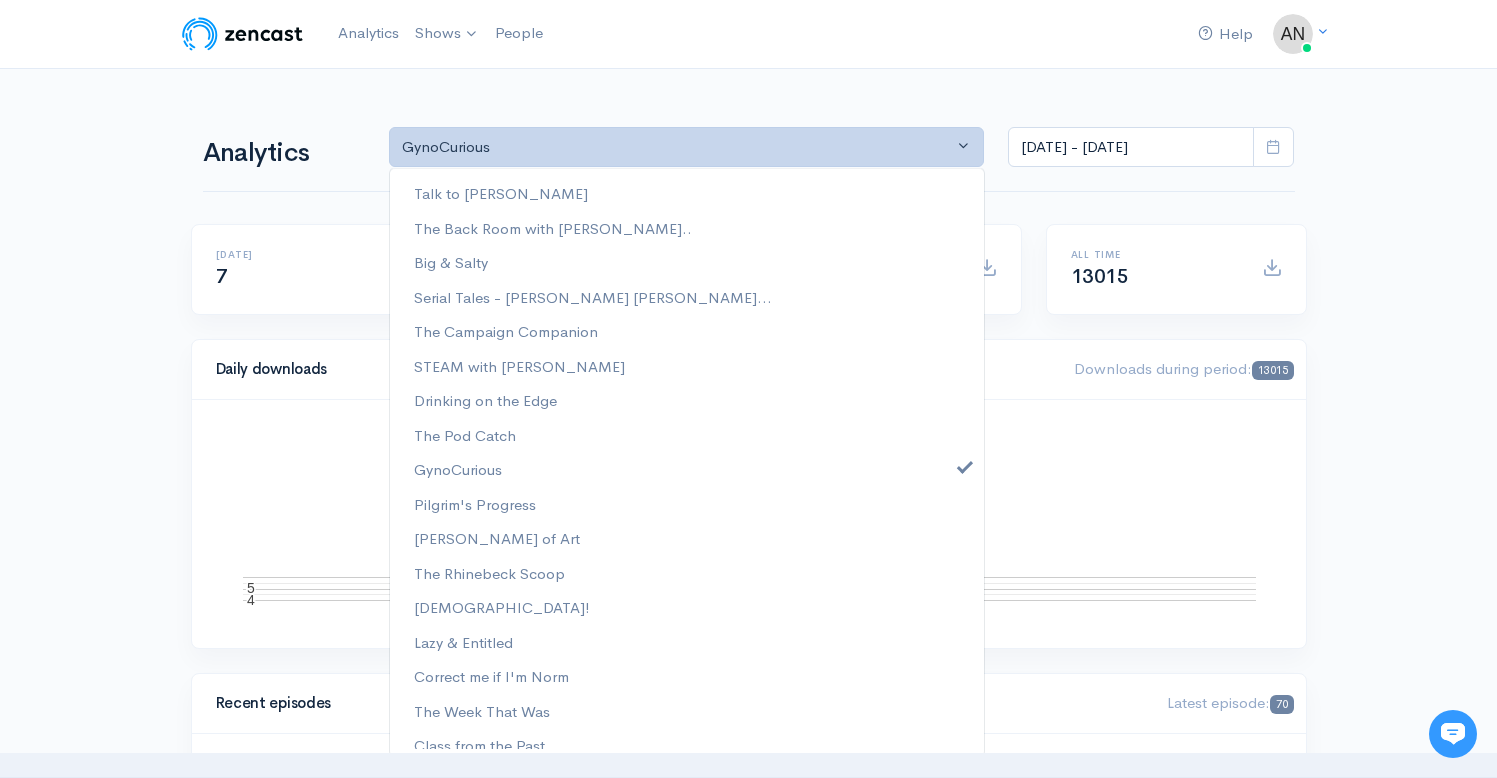 click on "Help
Notifications
View all
Your profile   Team settings     Radio Free Rhinecliff   Current     Logout
Analytics
Shows
Correct me if I'm Norm
The Week That Was
The Back Room with [PERSON_NAME]
Going Rogue
GynoCurious
Likeable
The Catch Up
The Rhinebeck Scoop
[PERSON_NAME] of Art
Drinking on the Edge
Lazy & Entitled
[PERSON_NAME] Basement" at bounding box center [748, 1191] 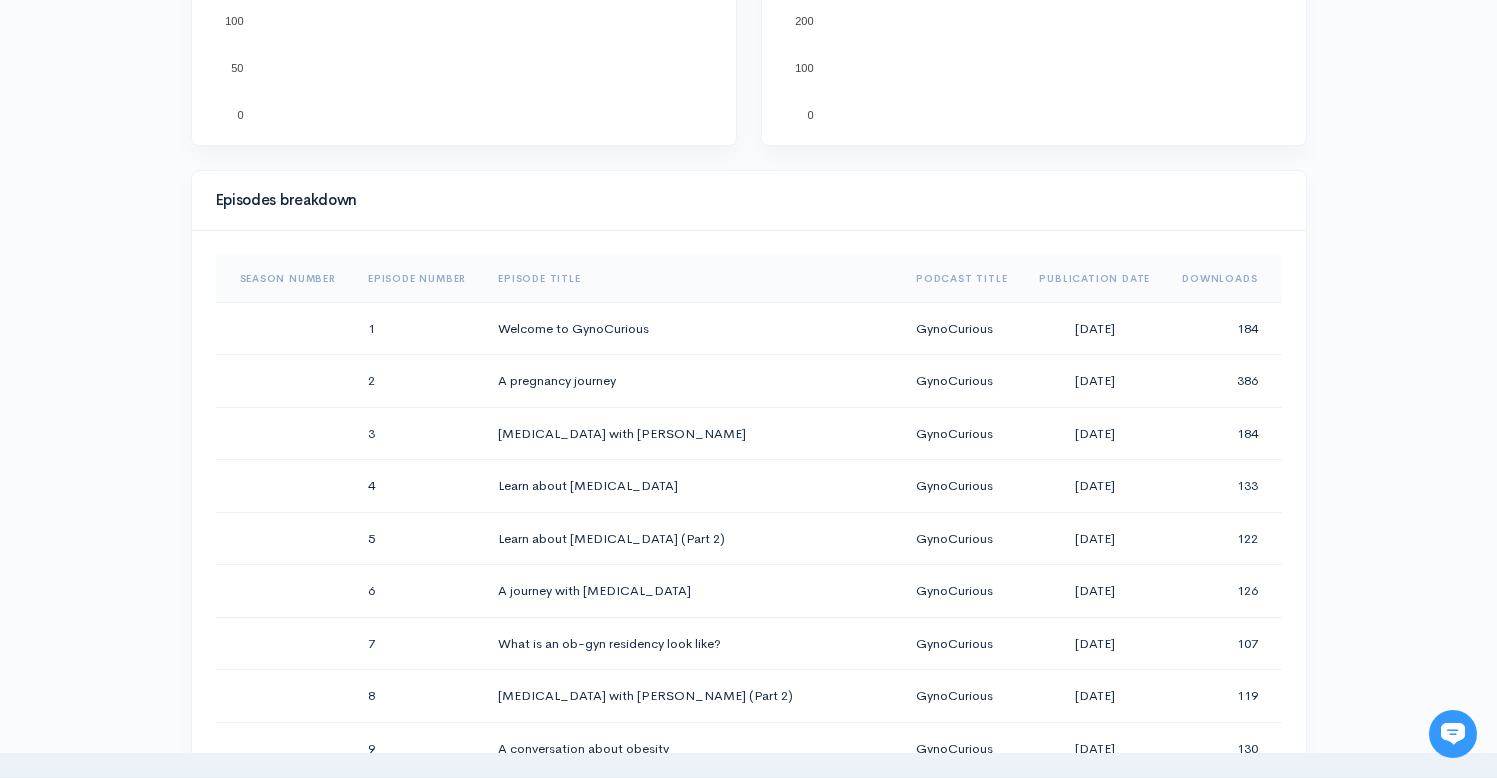 scroll, scrollTop: 840, scrollLeft: 0, axis: vertical 